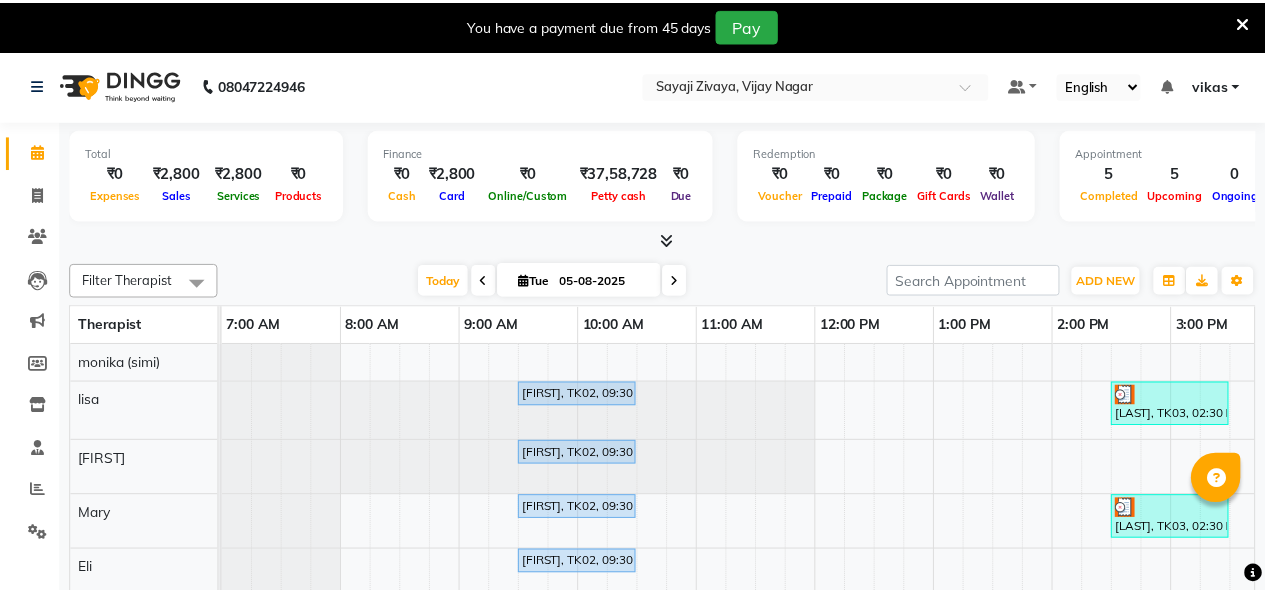 scroll, scrollTop: 0, scrollLeft: 0, axis: both 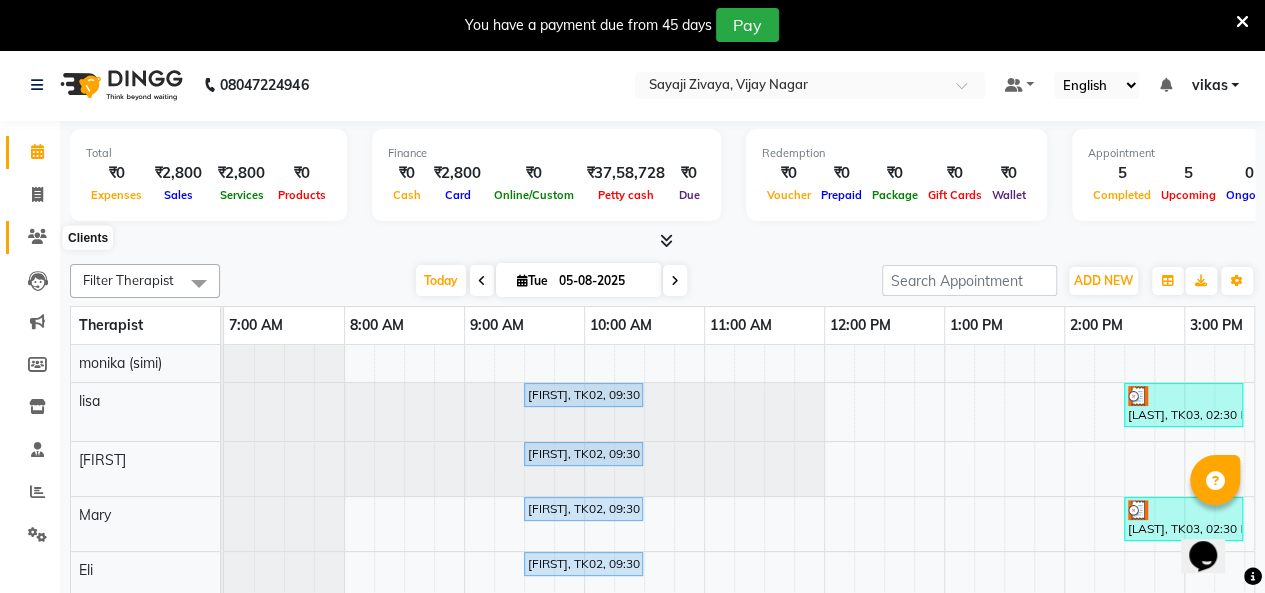 click 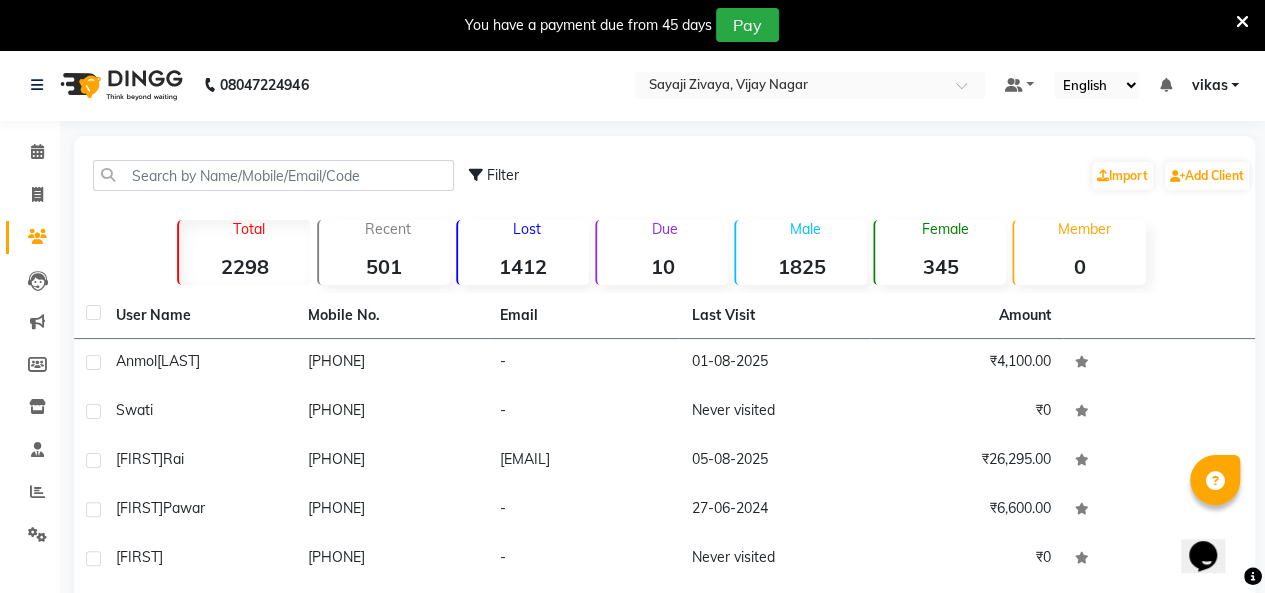 click at bounding box center (1242, 22) 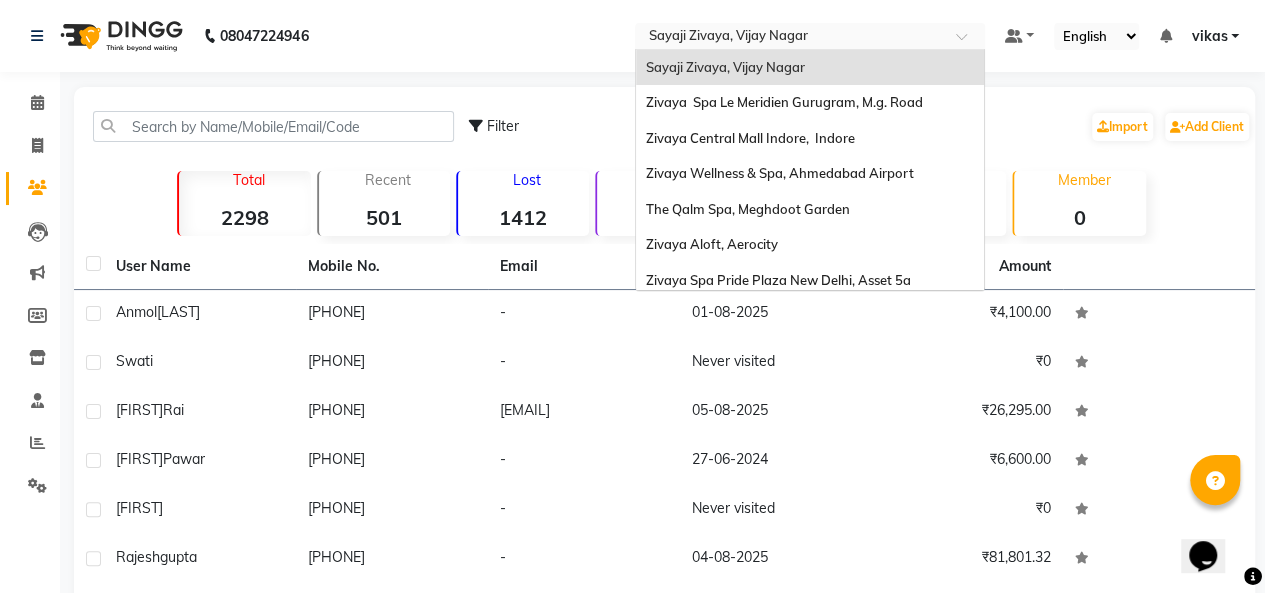 click at bounding box center [790, 38] 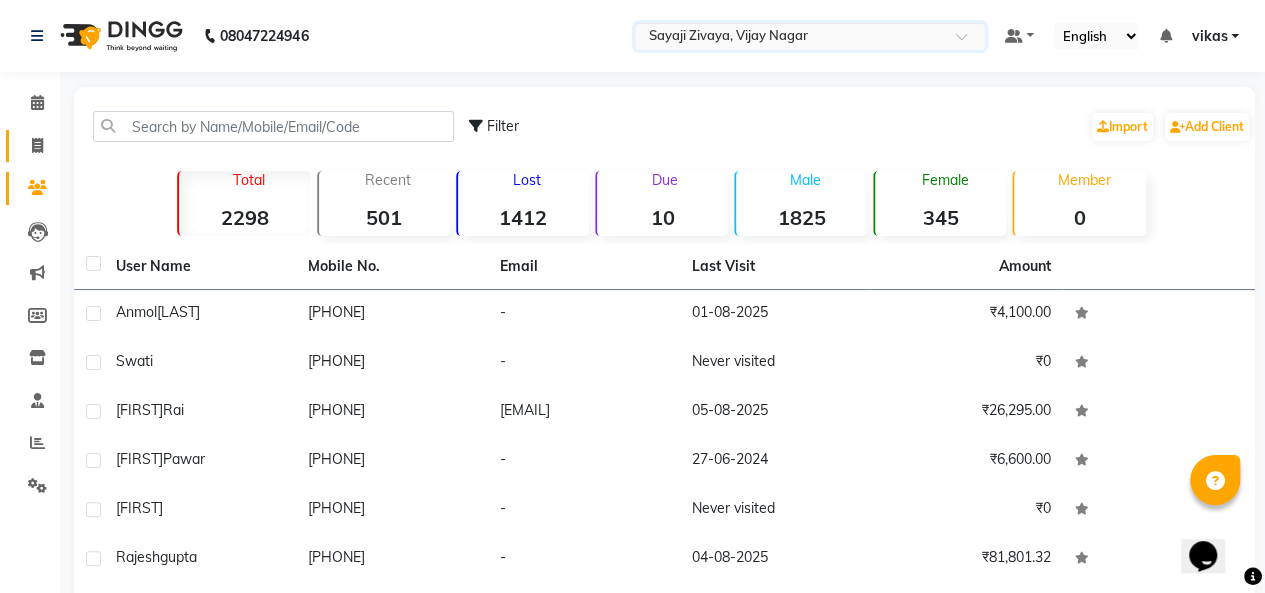 click on "Invoice" 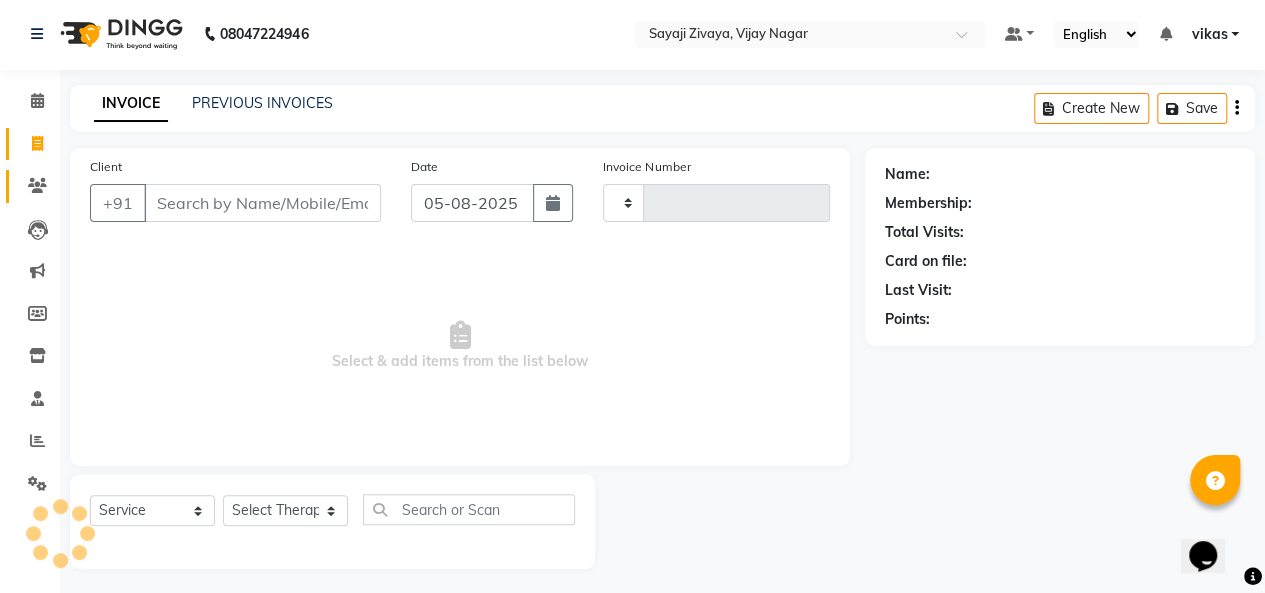 type on "1044" 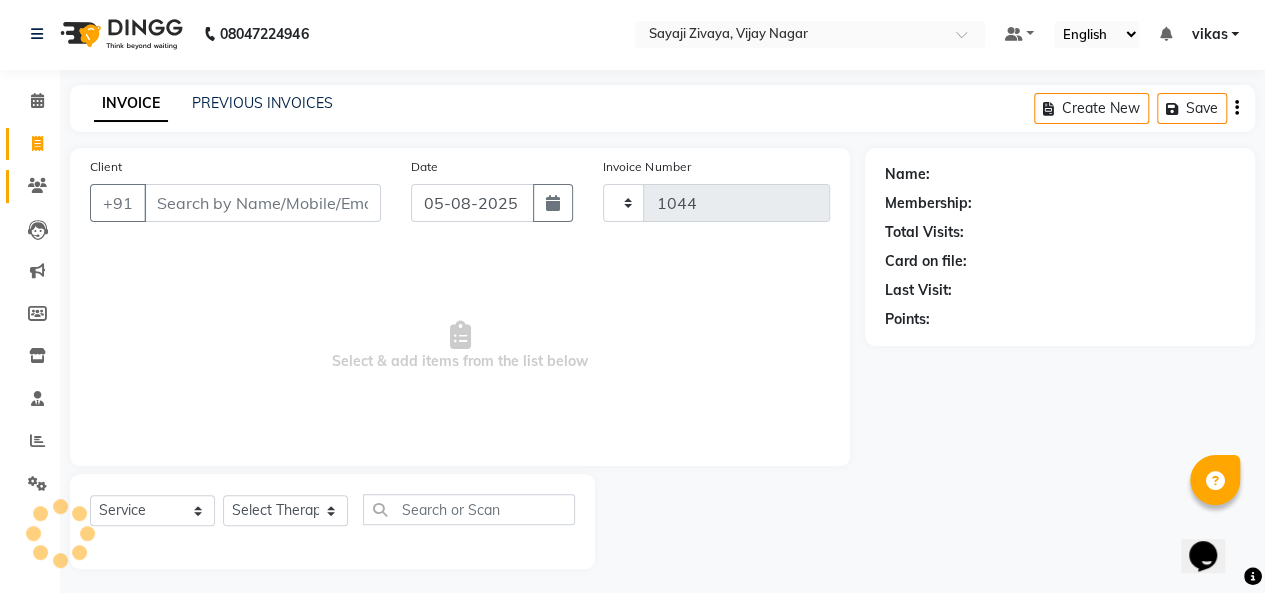 select on "6399" 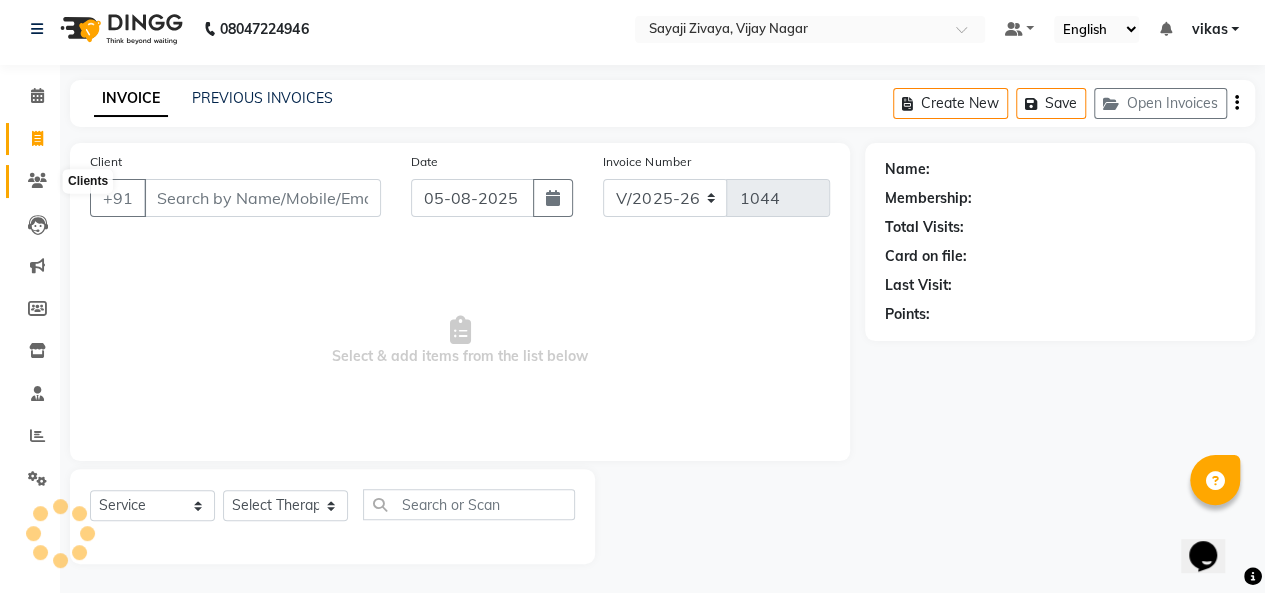 click 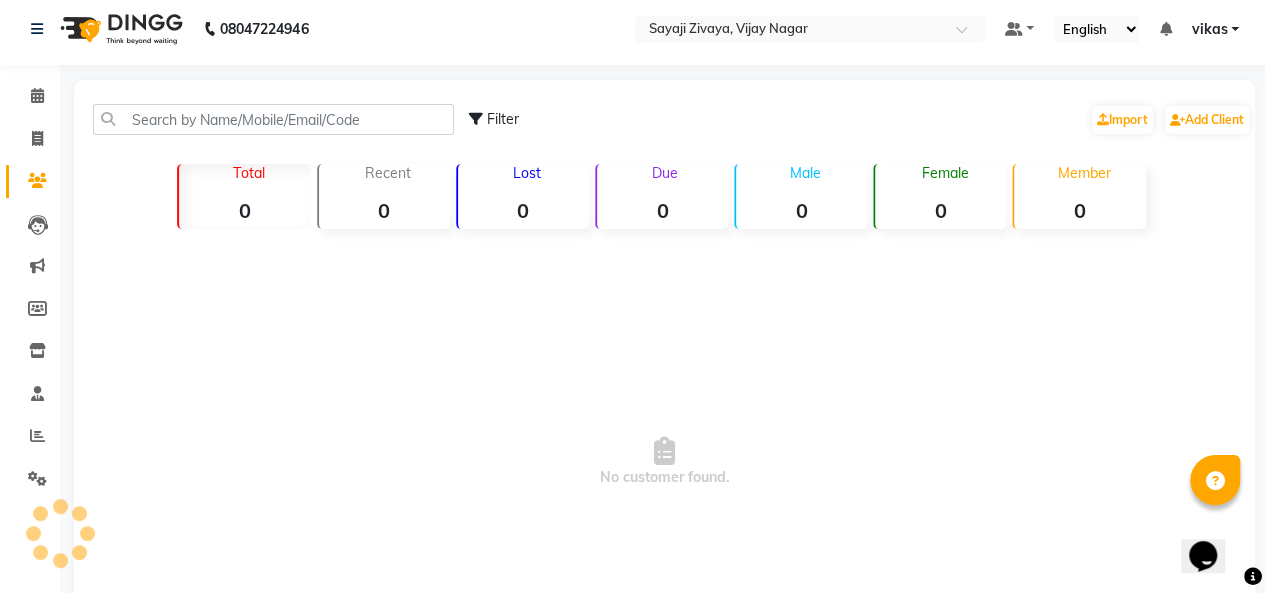 scroll, scrollTop: 170, scrollLeft: 0, axis: vertical 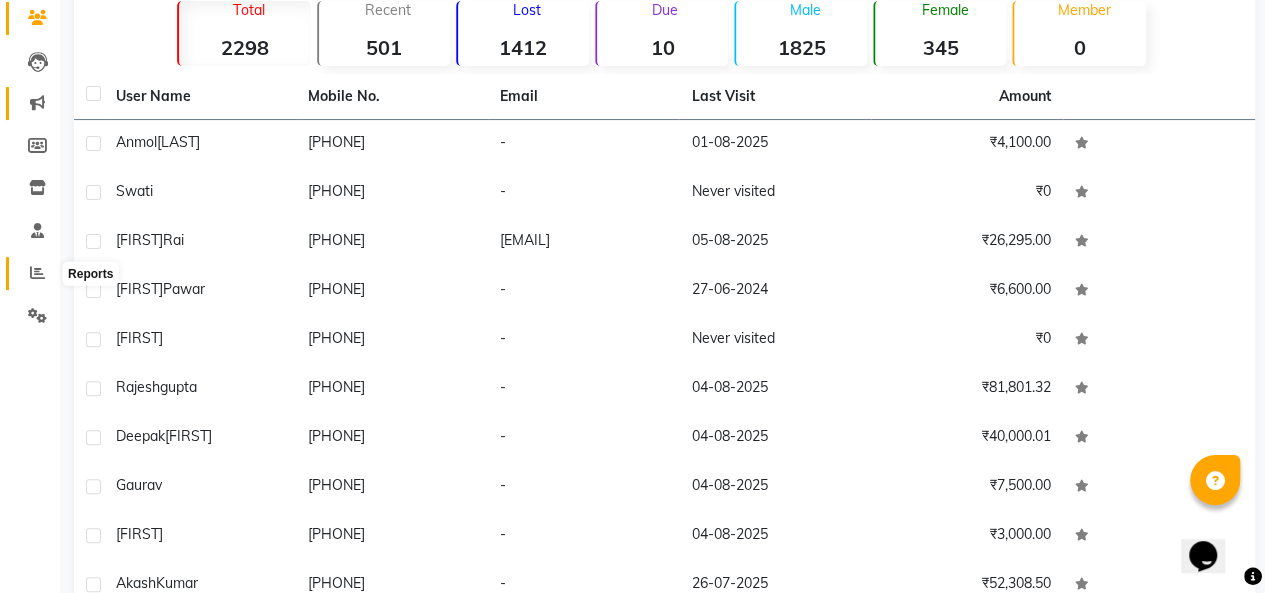 click 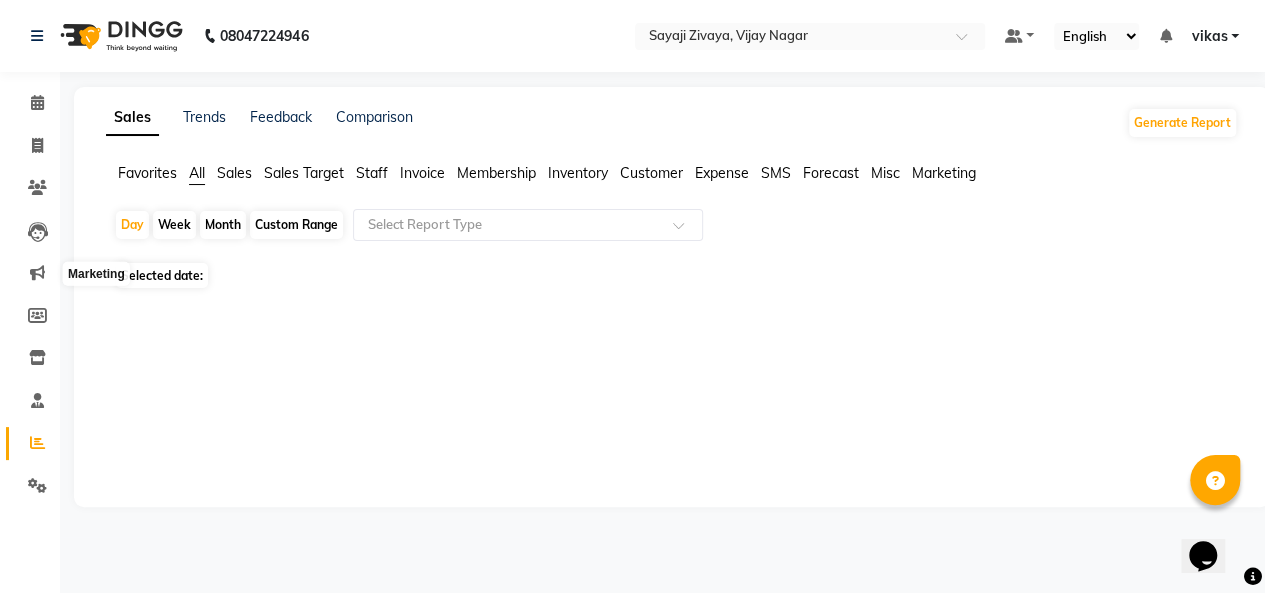 scroll, scrollTop: 0, scrollLeft: 0, axis: both 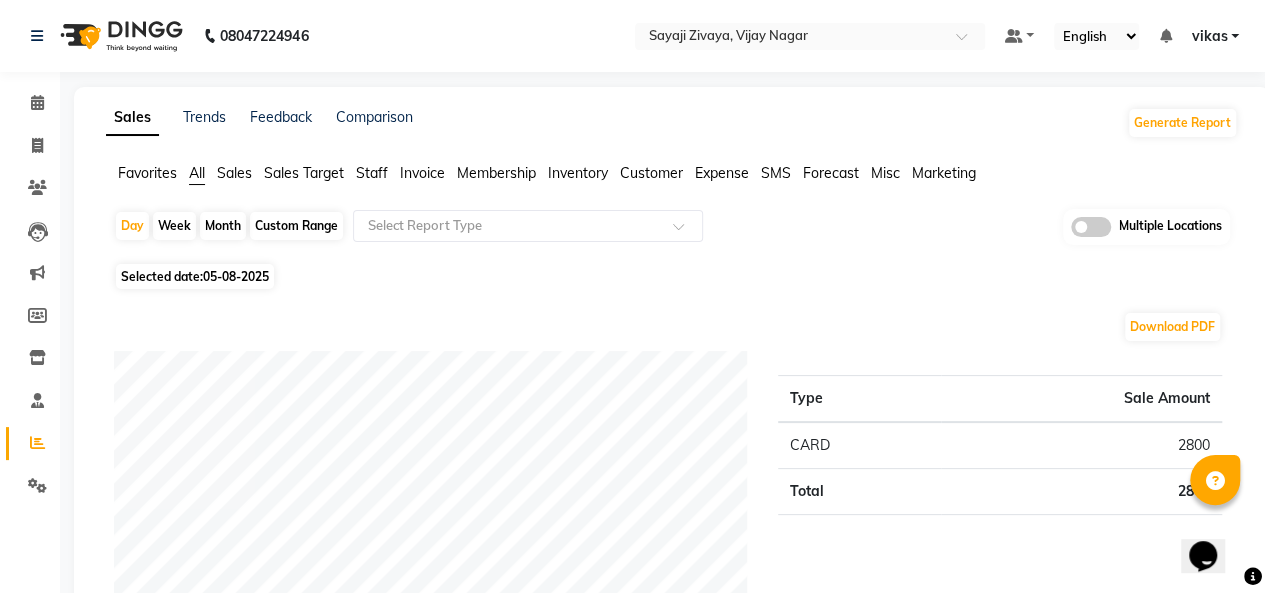 click on "05-08-2025" 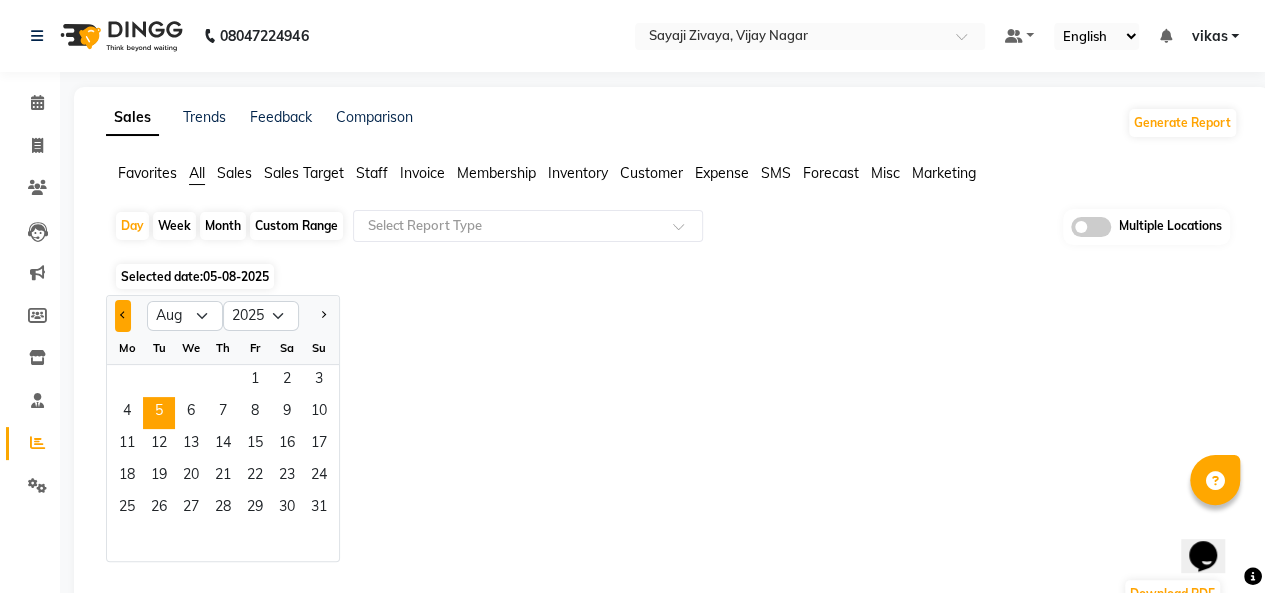 click 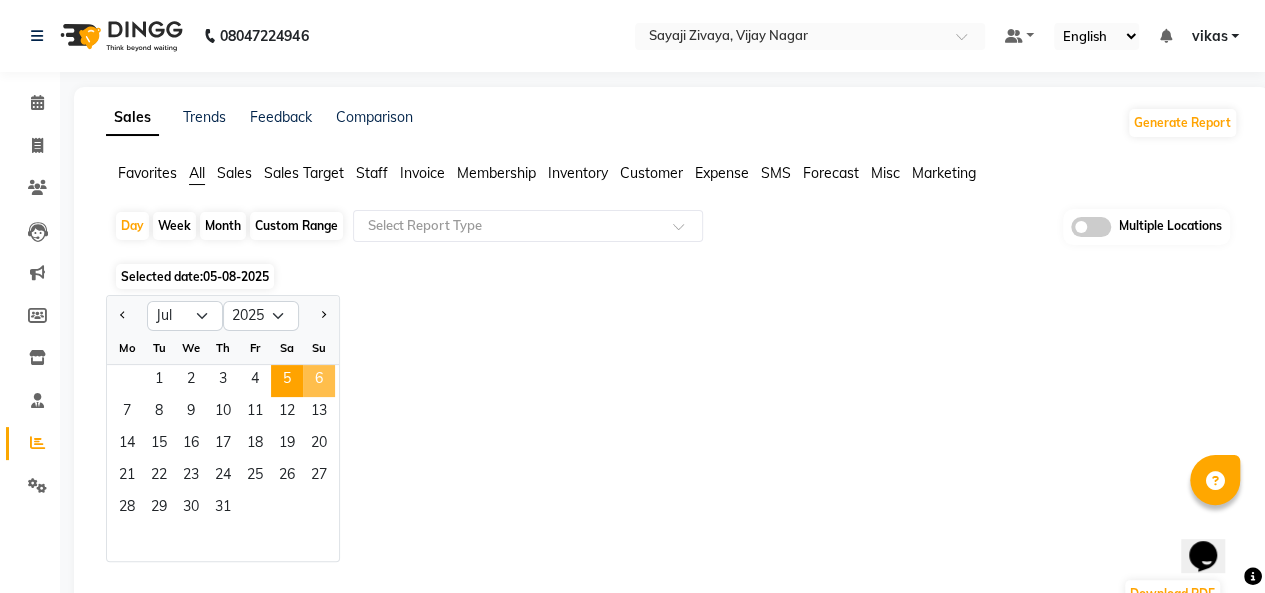 click on "5" 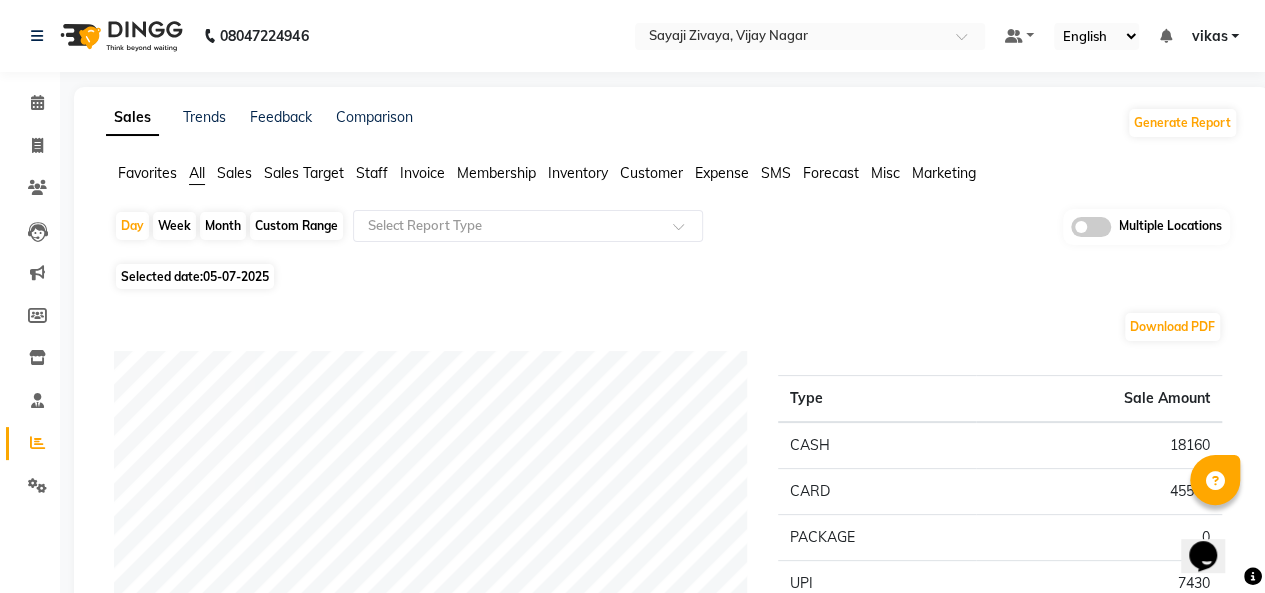 click on "05-07-2025" 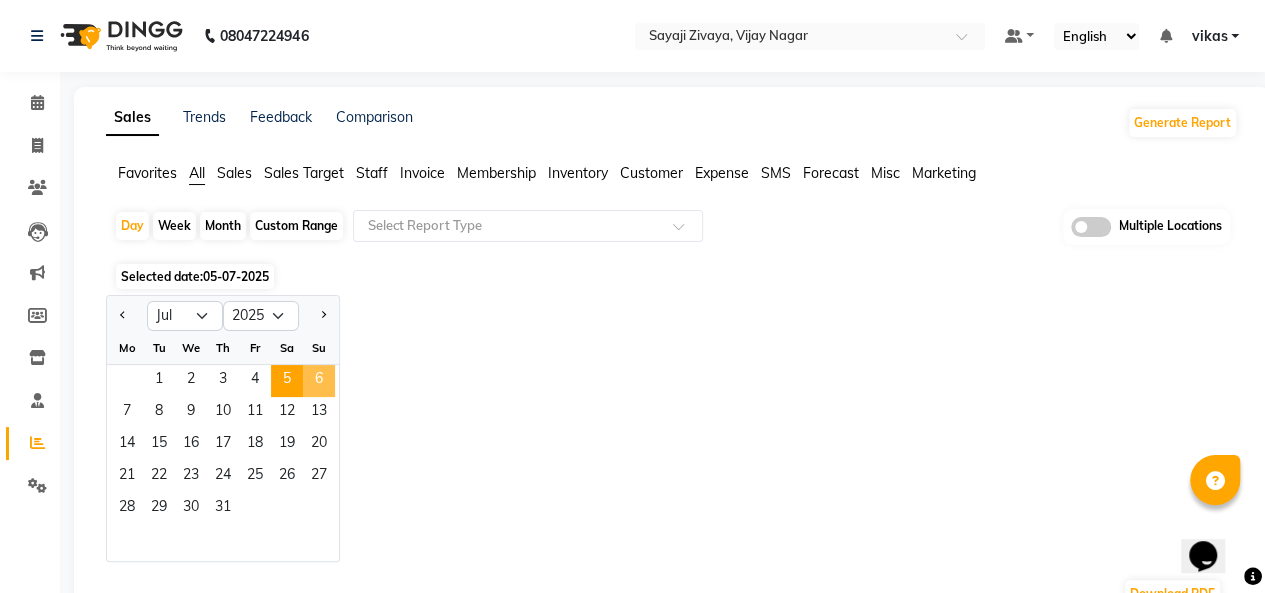click on "6" 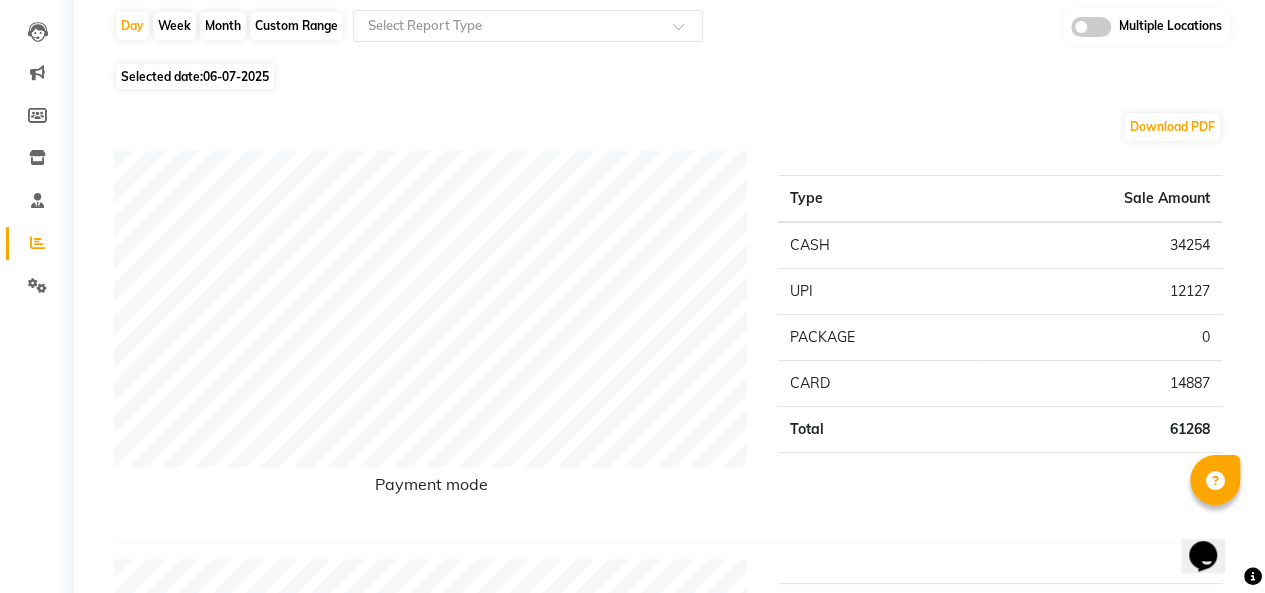scroll, scrollTop: 0, scrollLeft: 0, axis: both 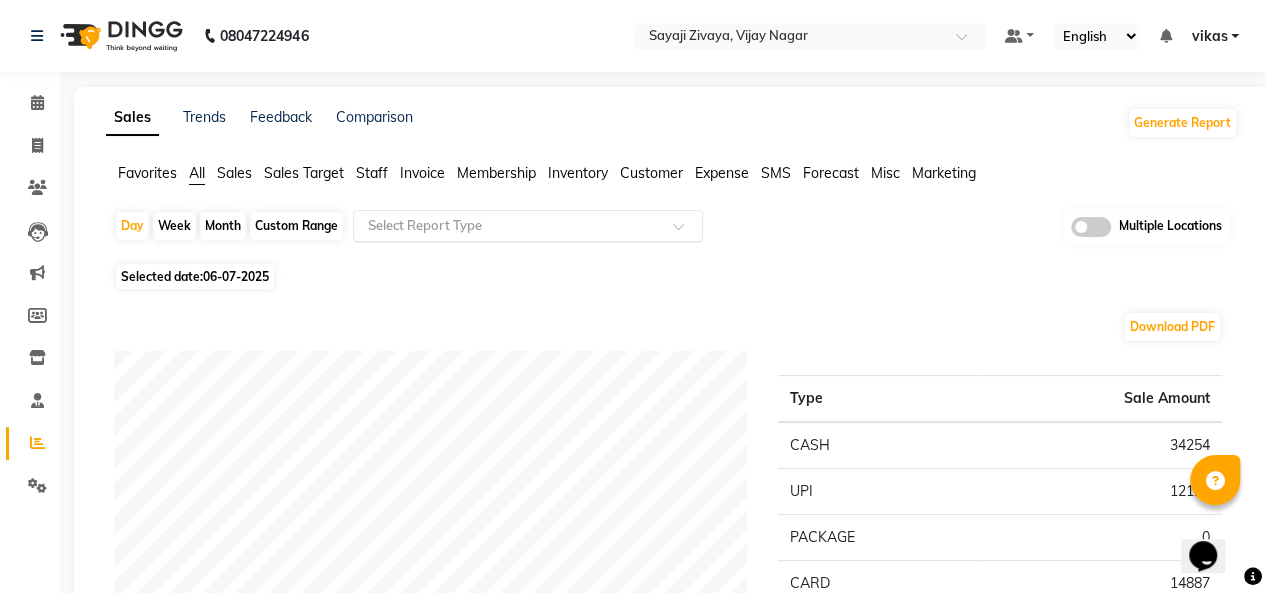 click 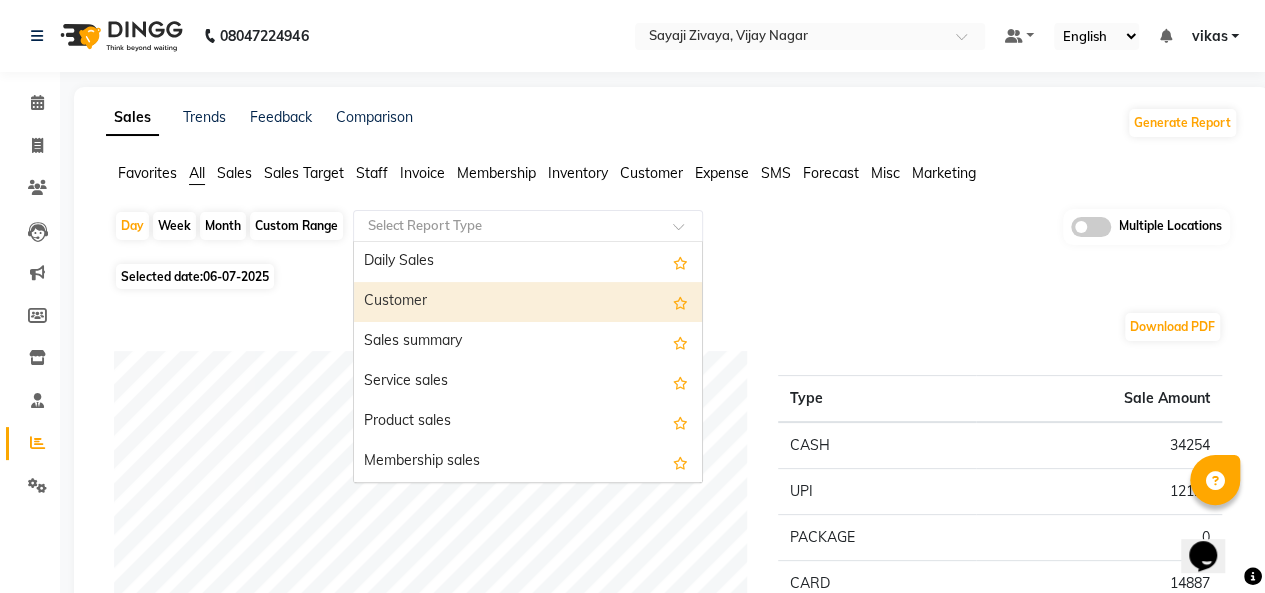 click on "Customer" at bounding box center [528, 302] 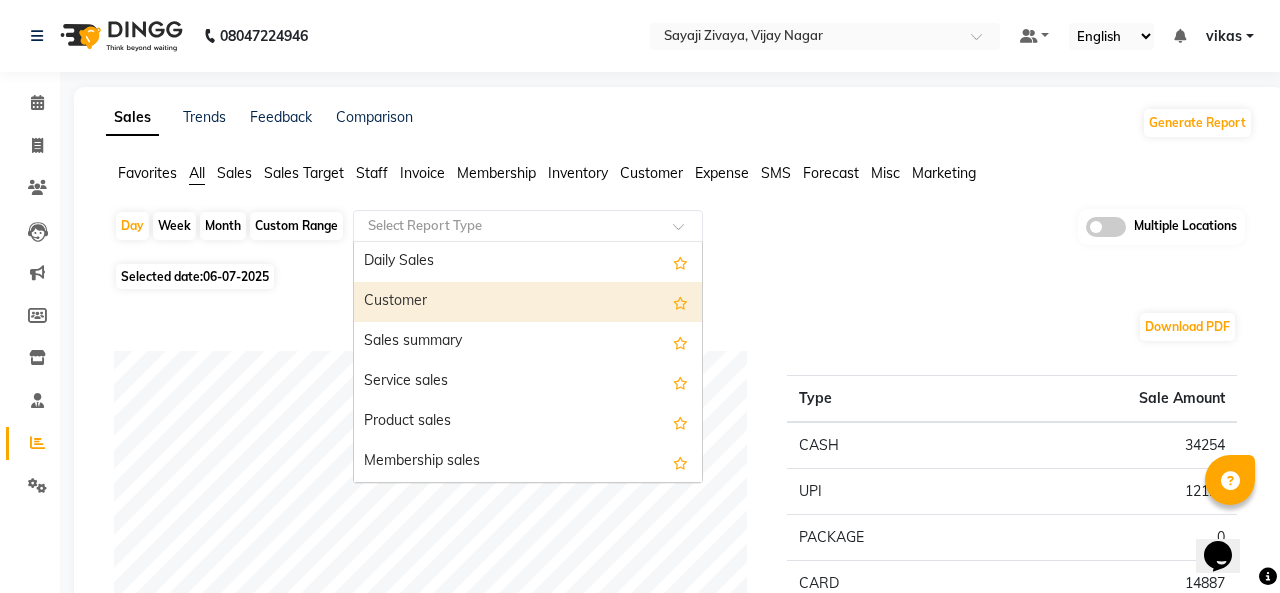 select on "full_report" 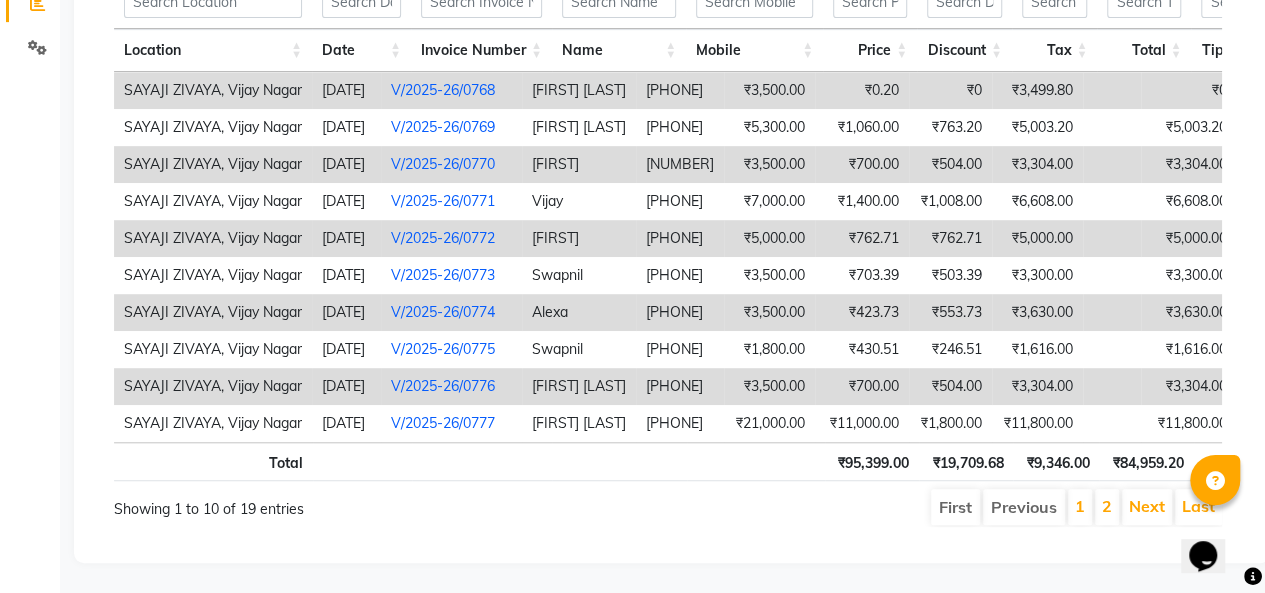 scroll, scrollTop: 464, scrollLeft: 0, axis: vertical 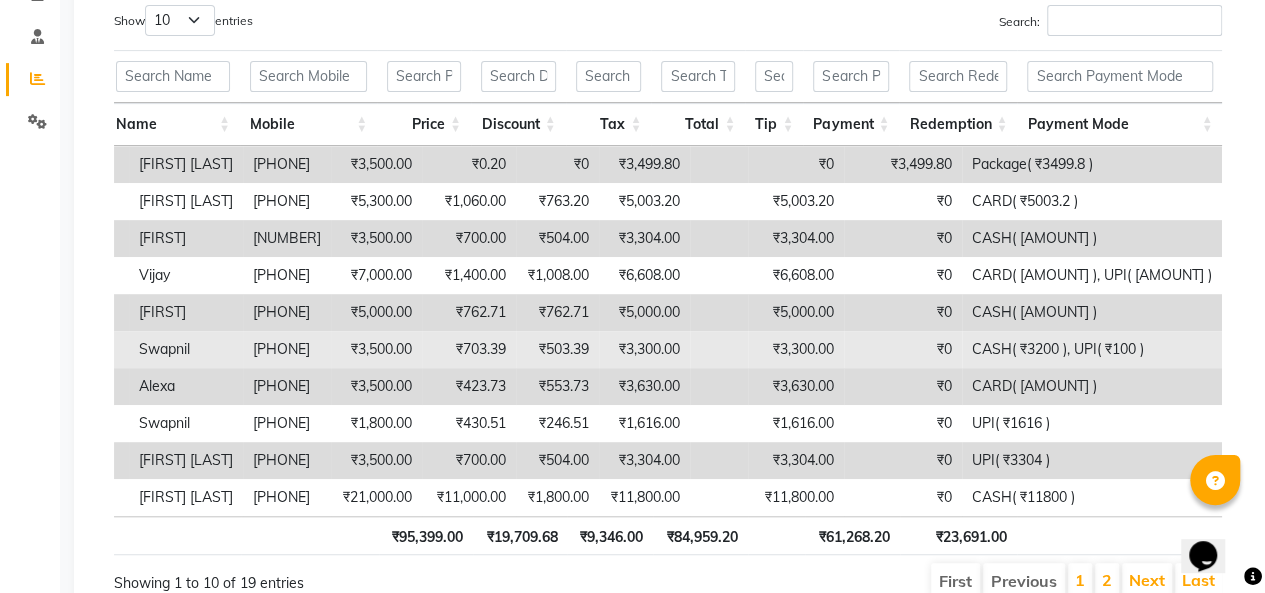 click on "Swapnil" at bounding box center [186, 349] 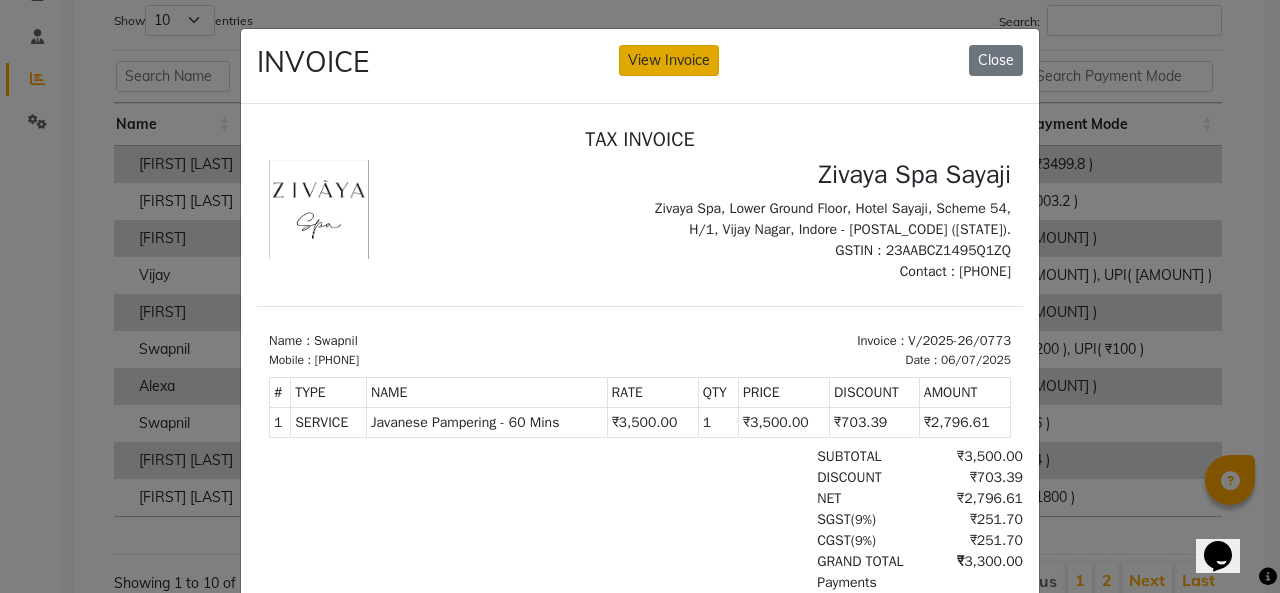 click on "View Invoice" 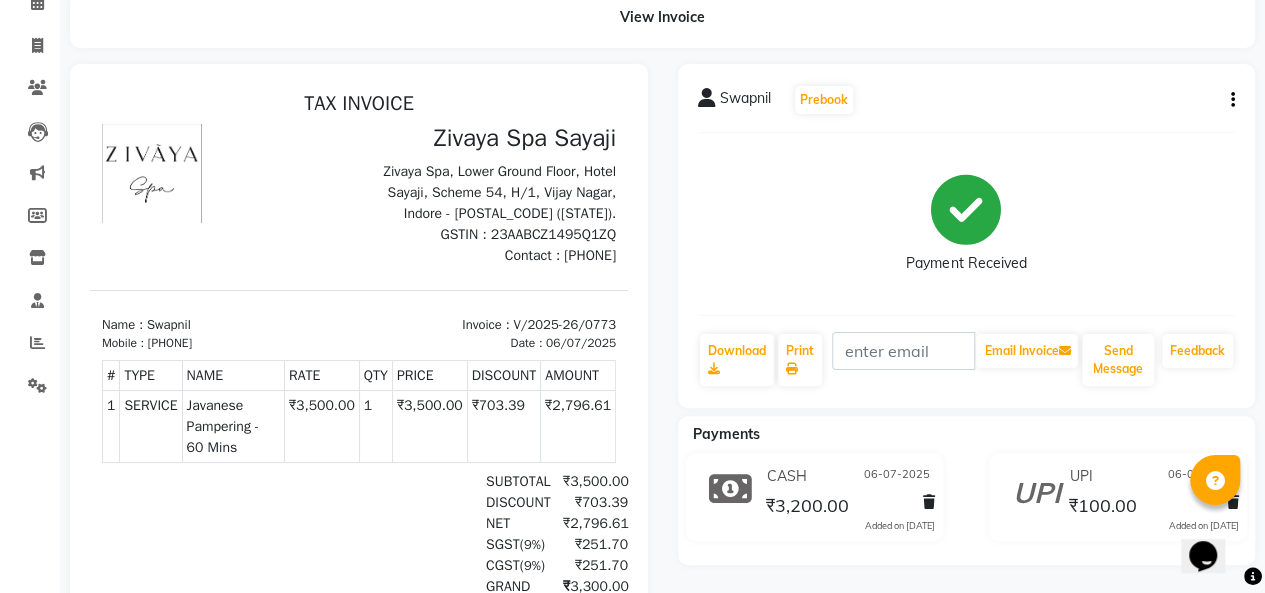 click 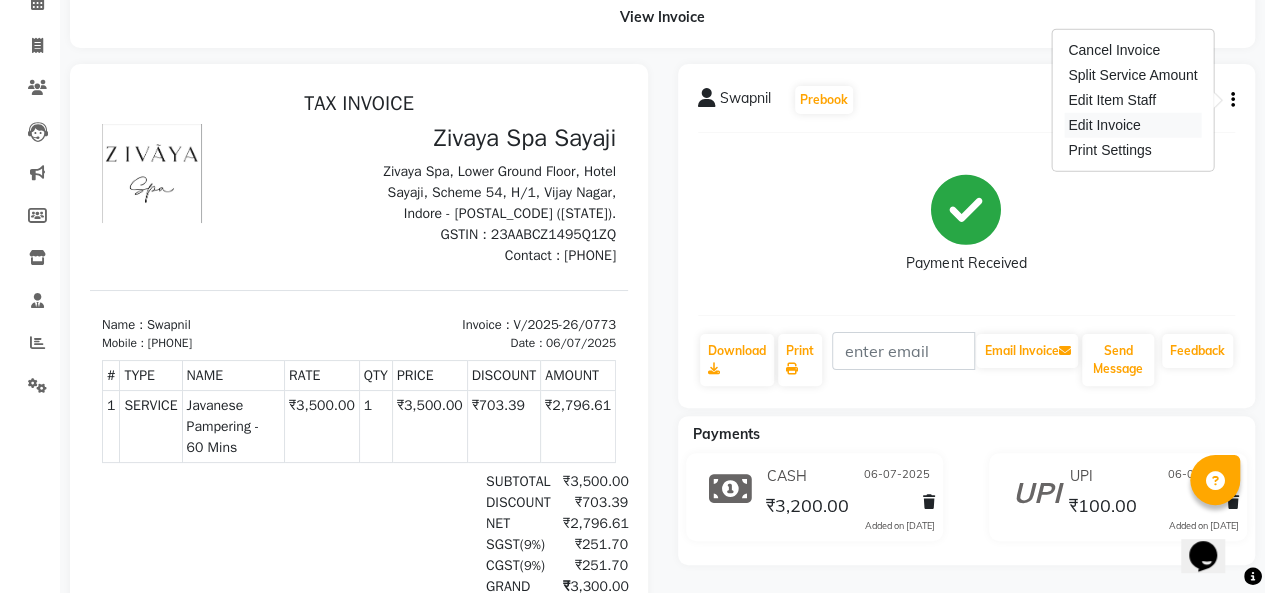 click on "Edit Invoice" at bounding box center (1132, 125) 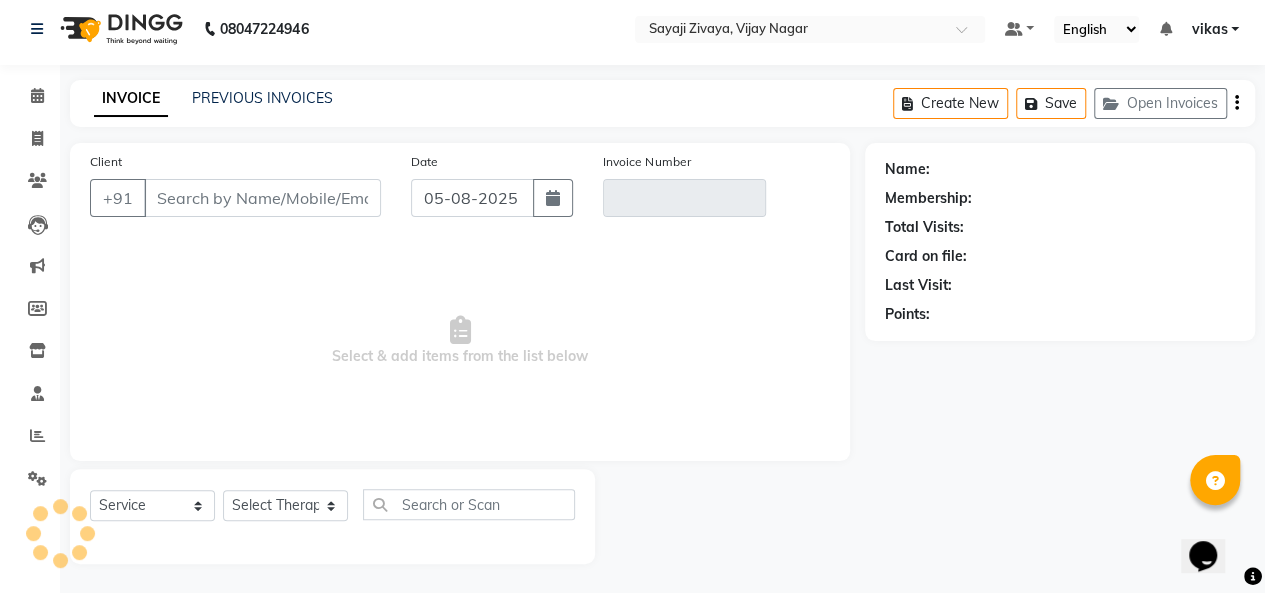type on "[PHONE]" 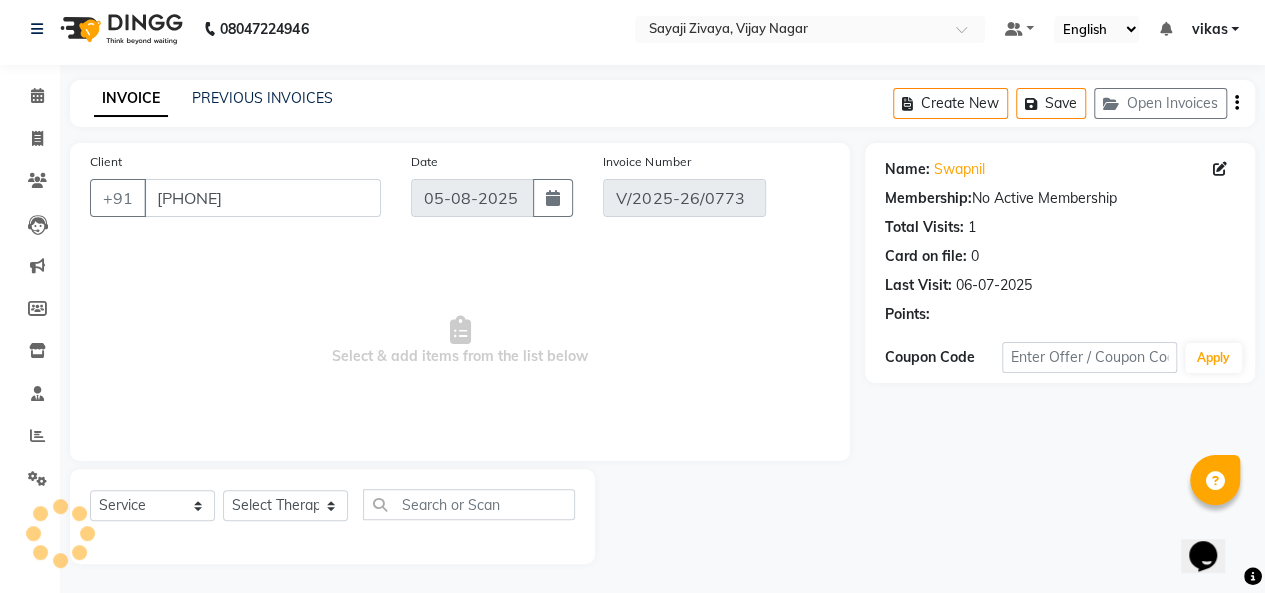 type on "06-07-2025" 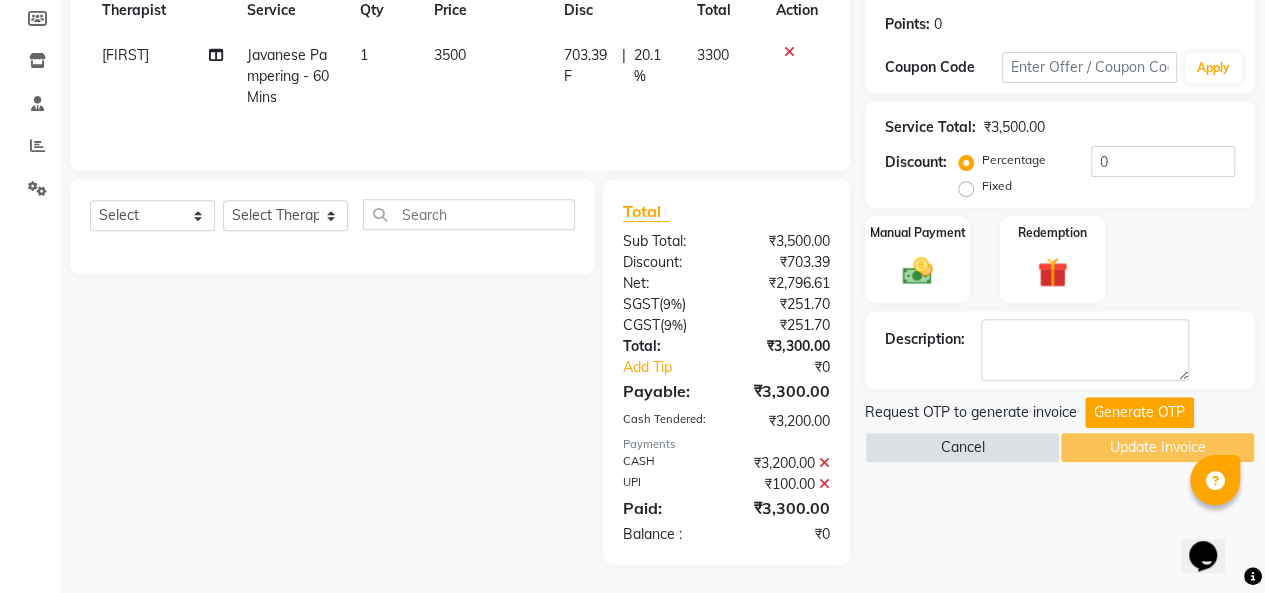 click 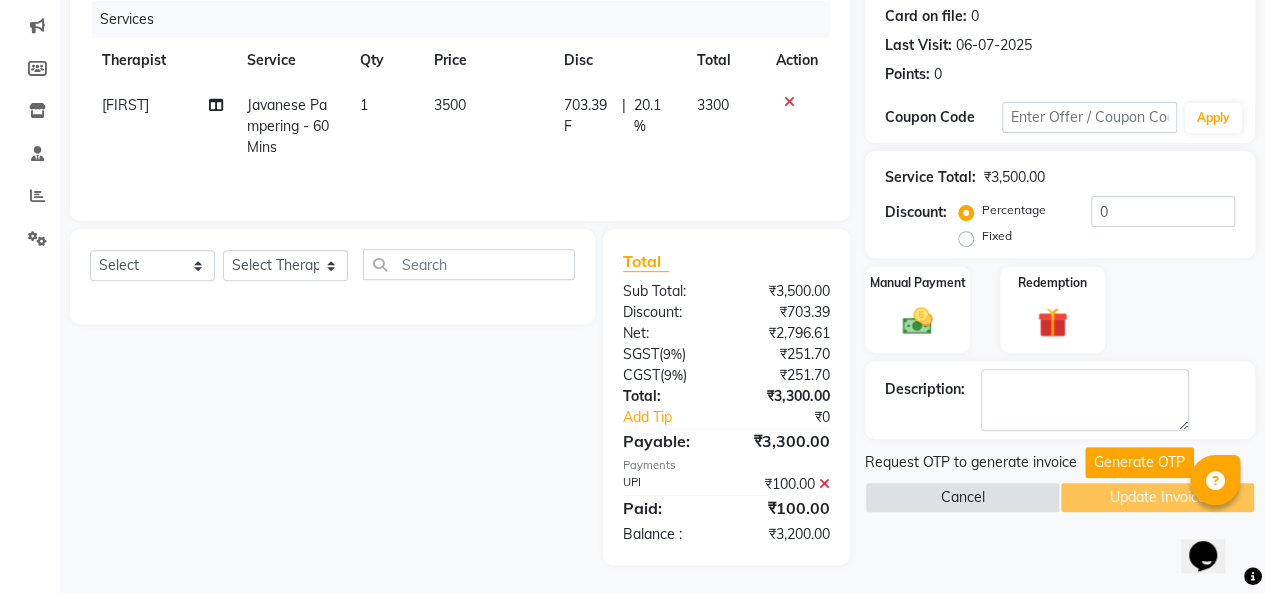 click 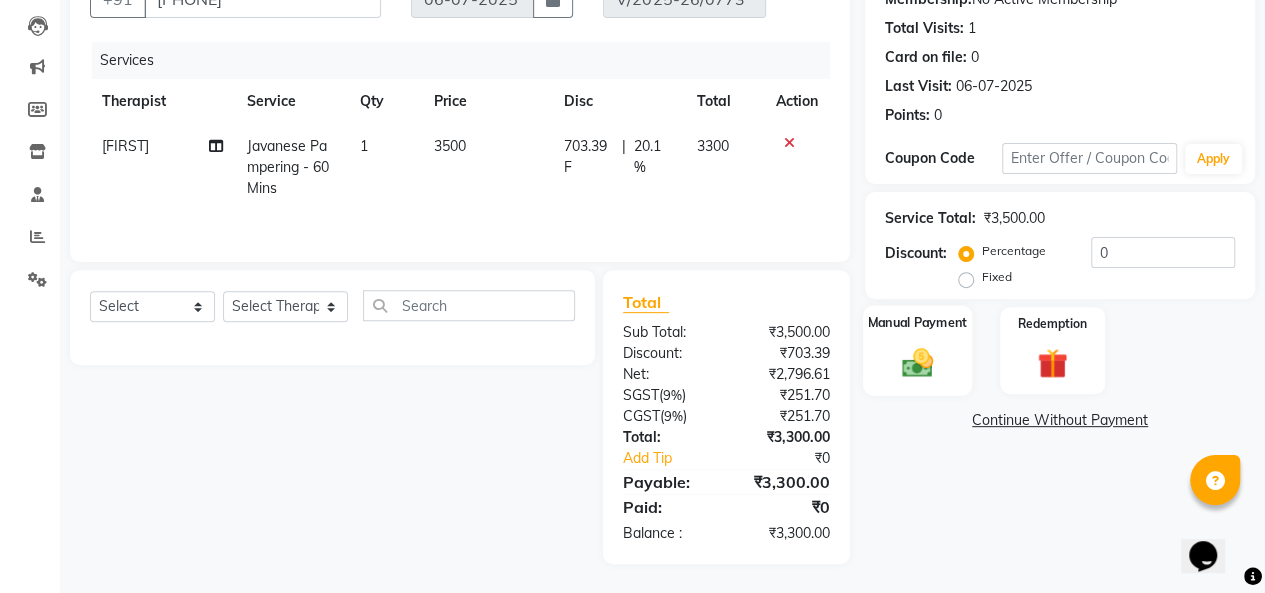 click on "Manual Payment" 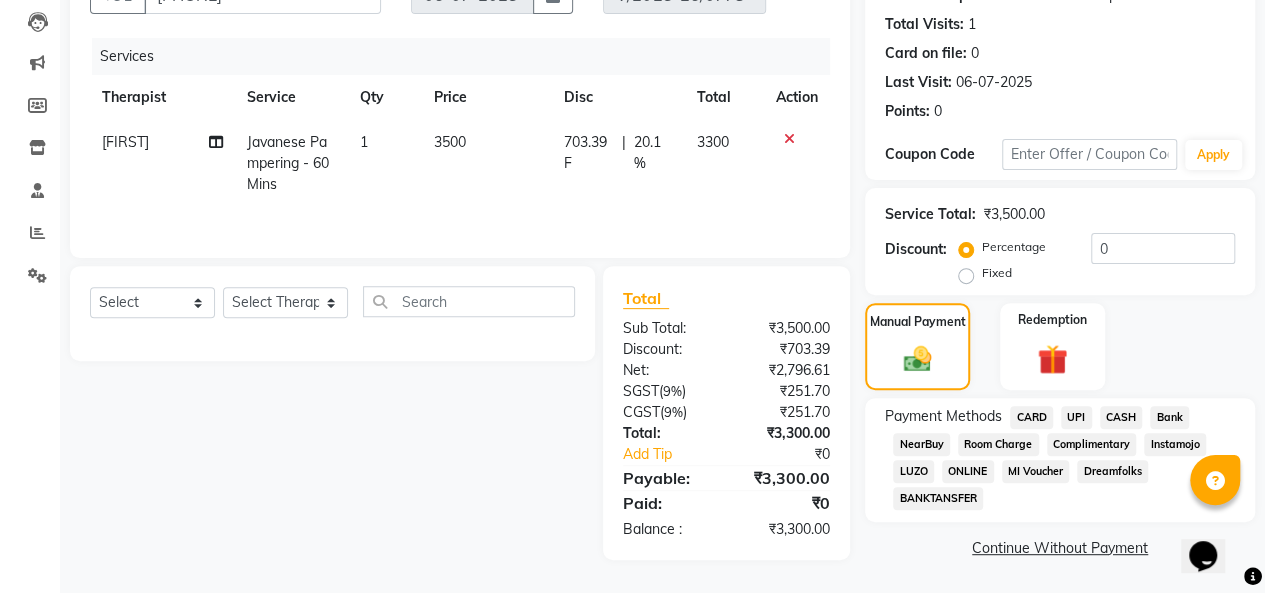 click on "UPI" 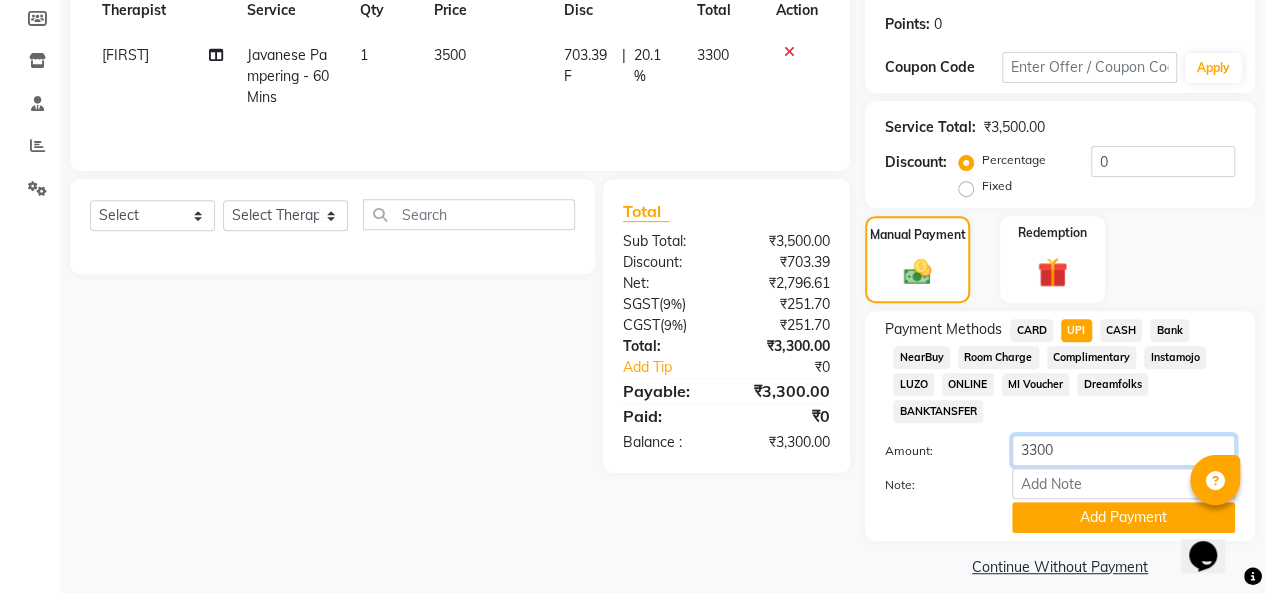 click on "3300" 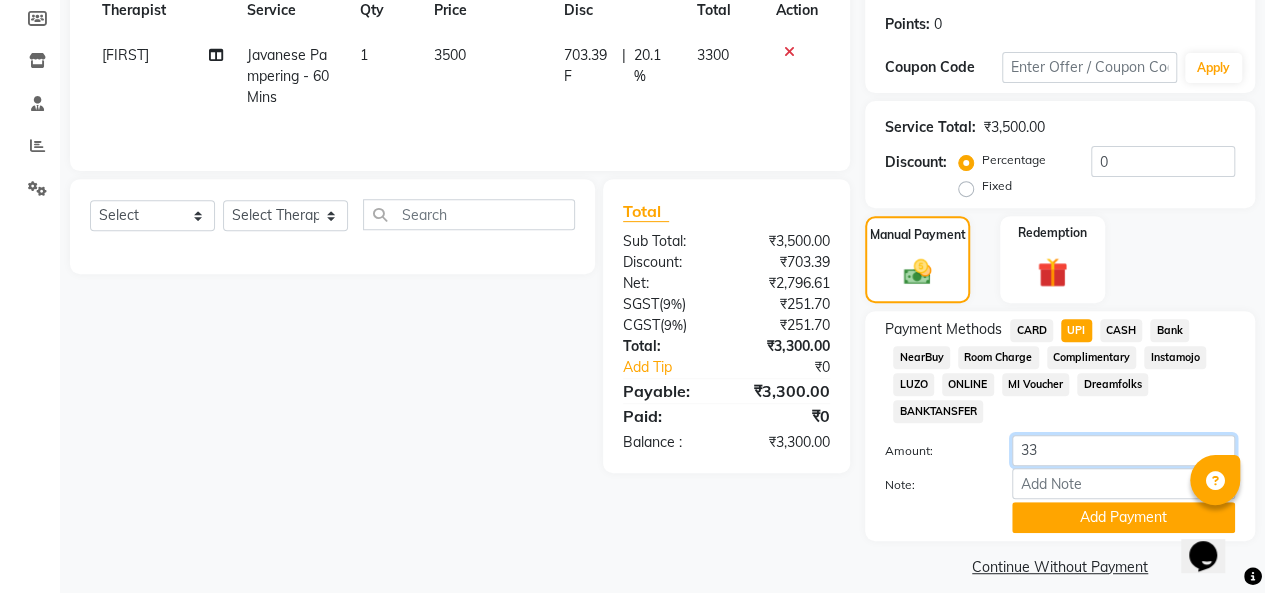 type on "3" 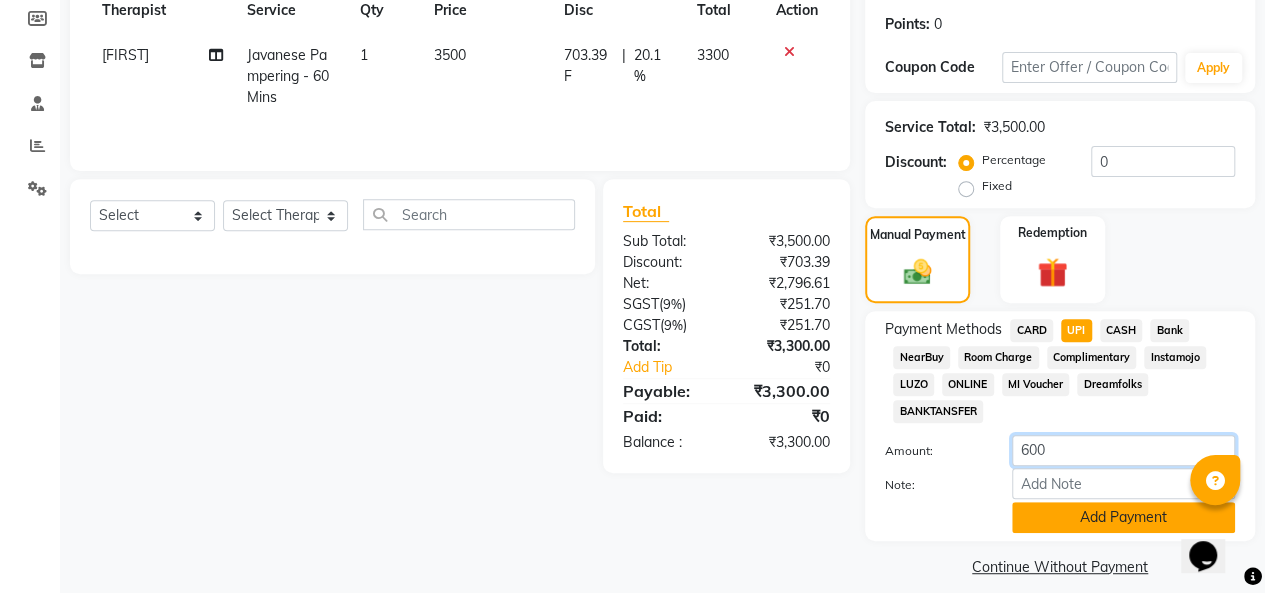 type on "600" 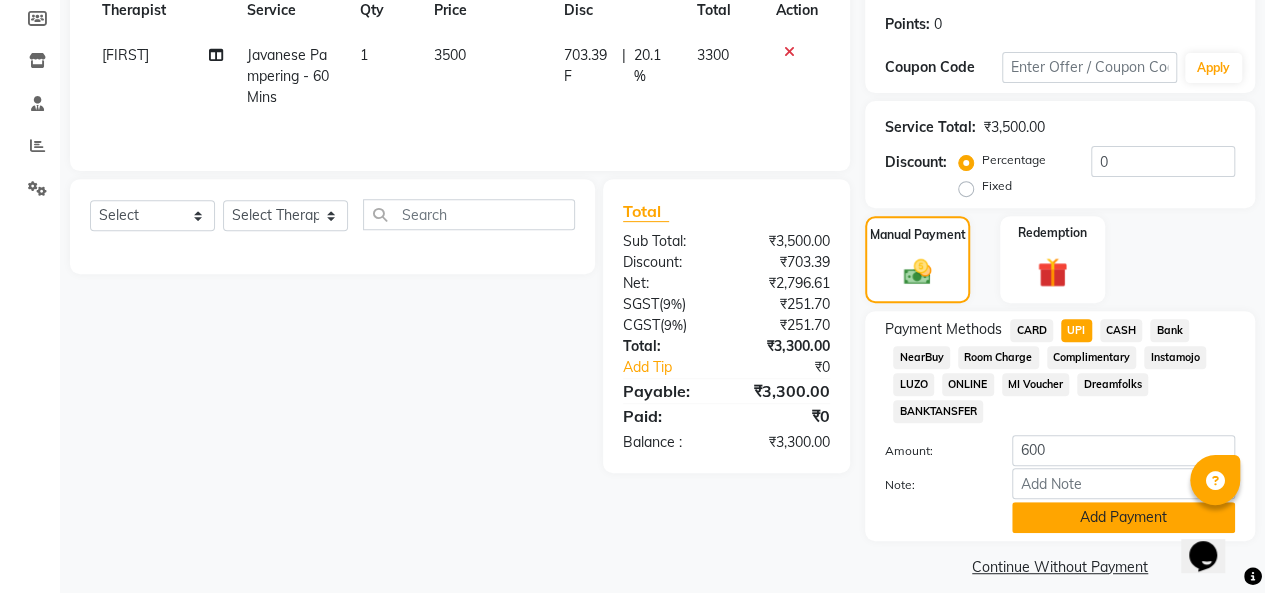 click on "Add Payment" 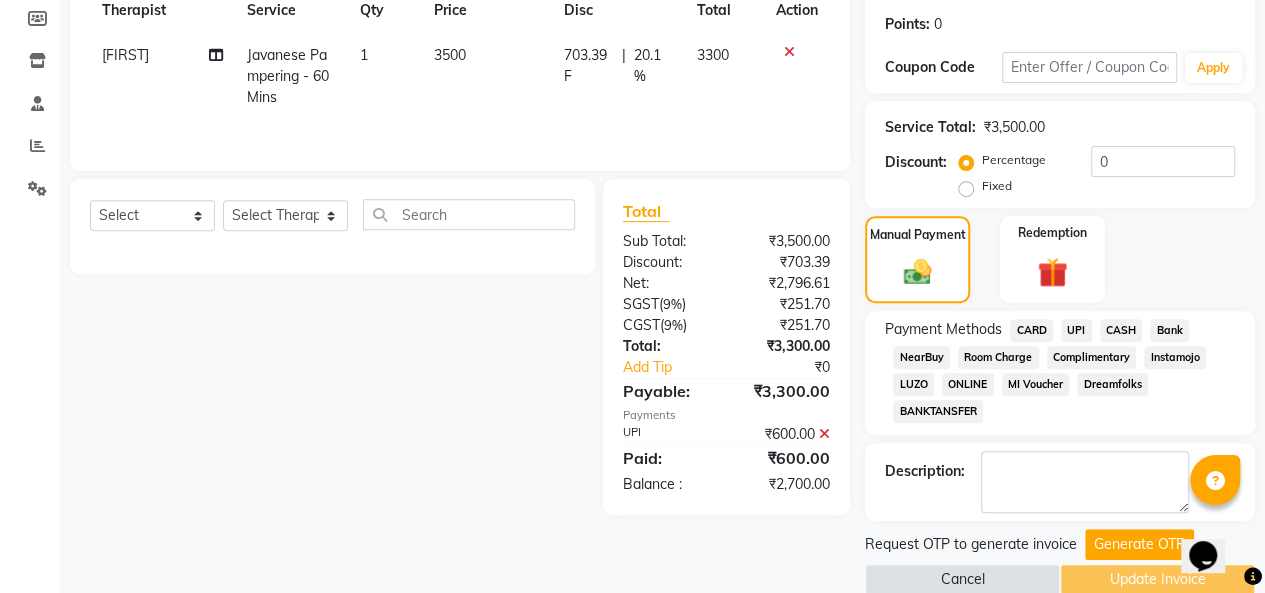 scroll, scrollTop: 327, scrollLeft: 0, axis: vertical 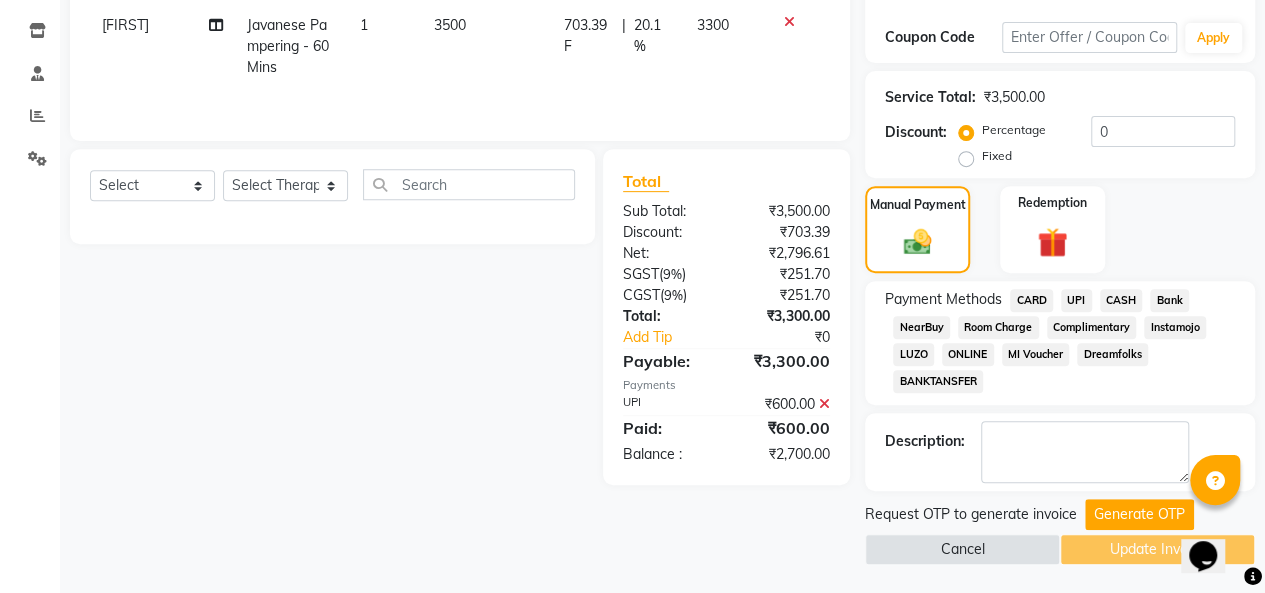 click on "CASH" 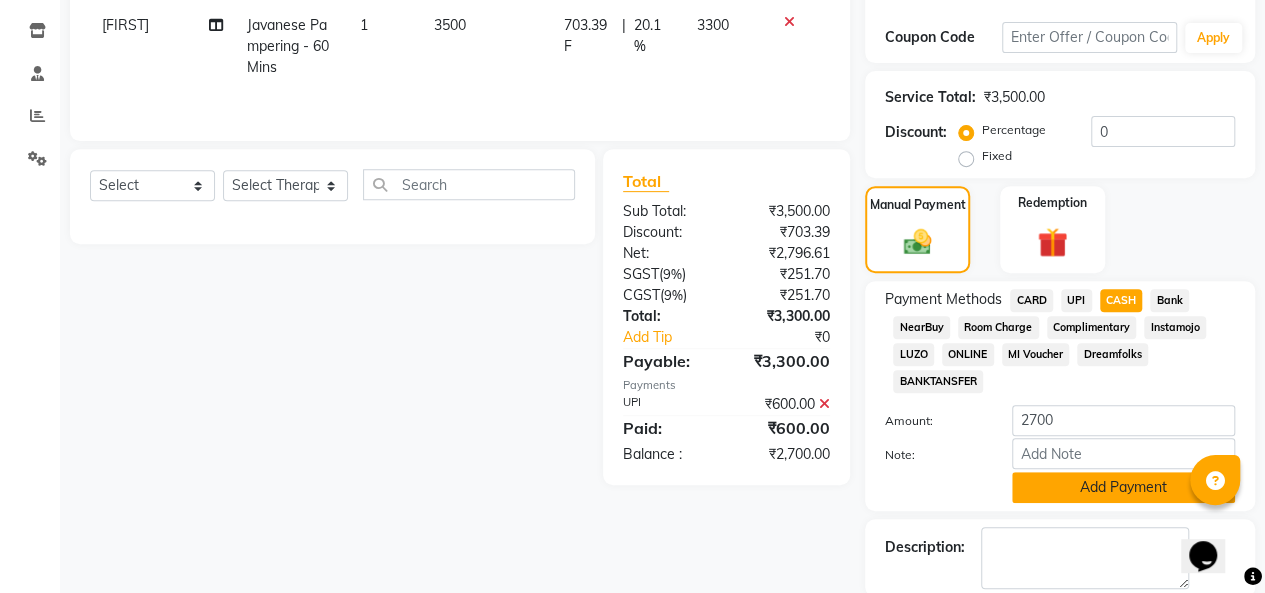 click on "Add Payment" 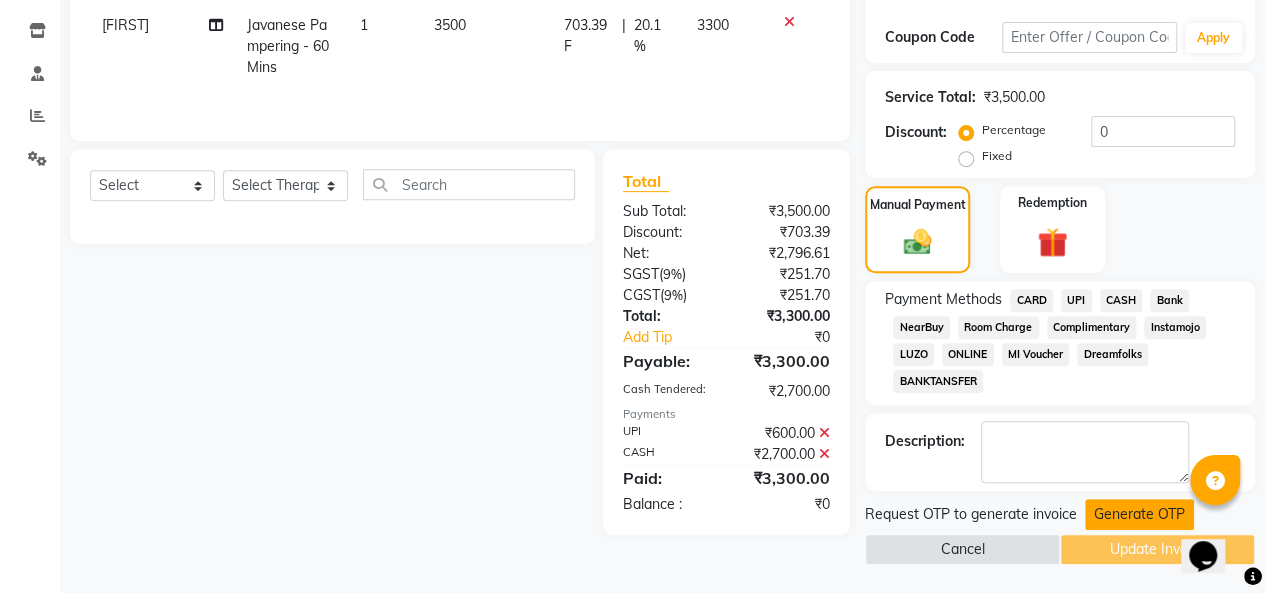 click on "Generate OTP" 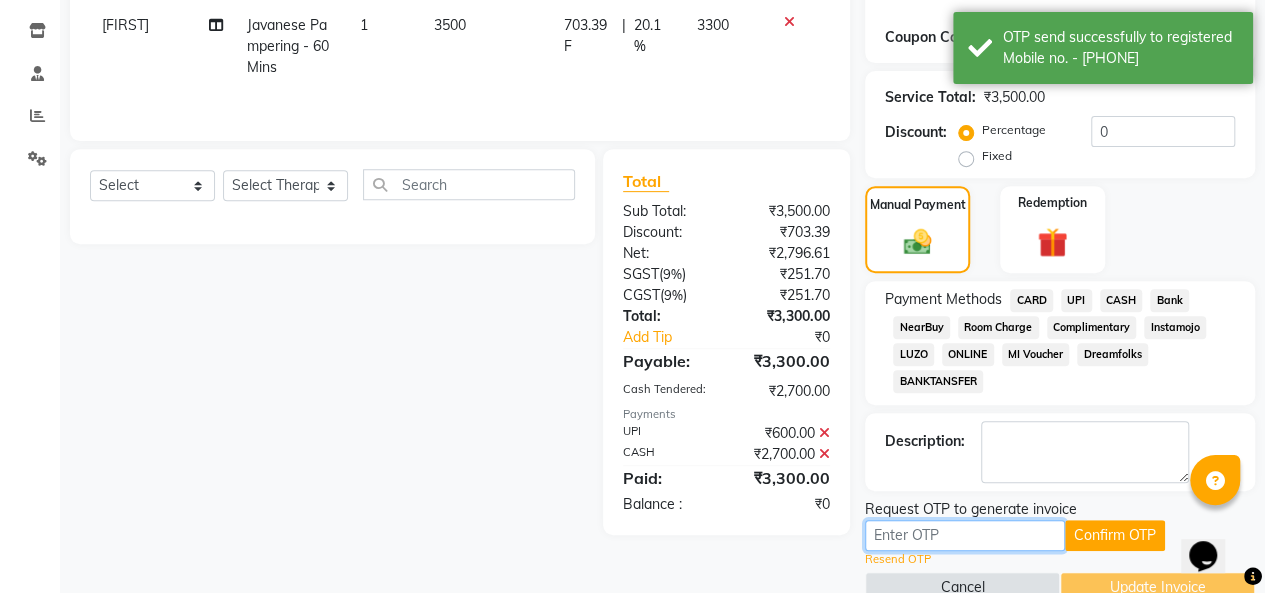 click at bounding box center (965, 535) 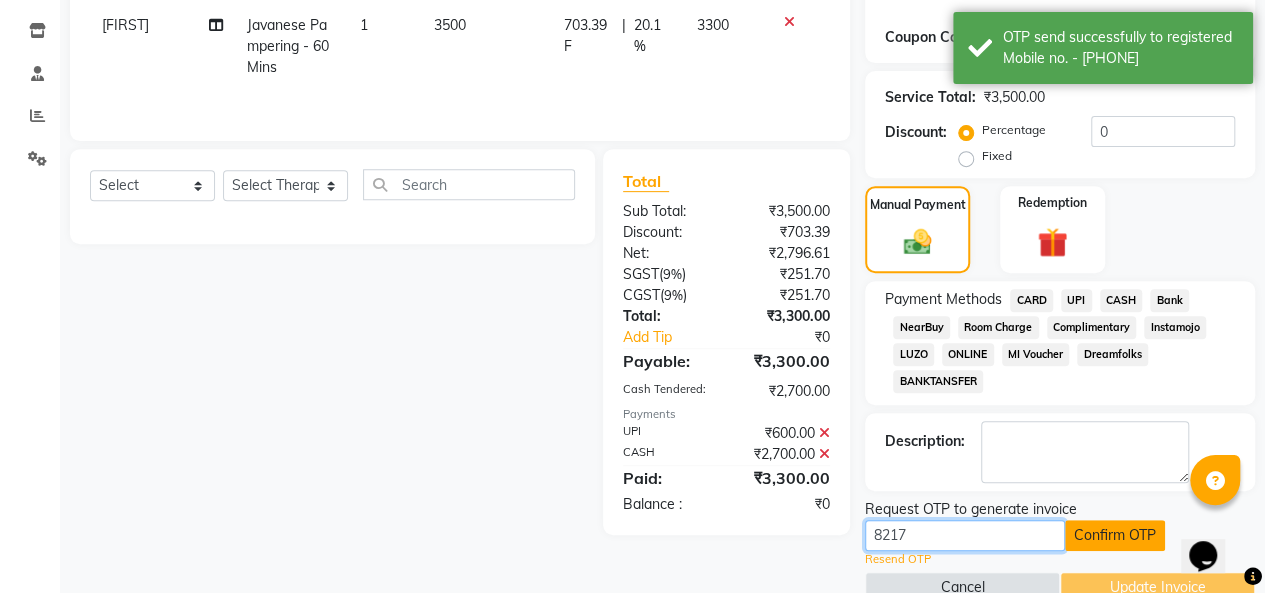 type on "8217" 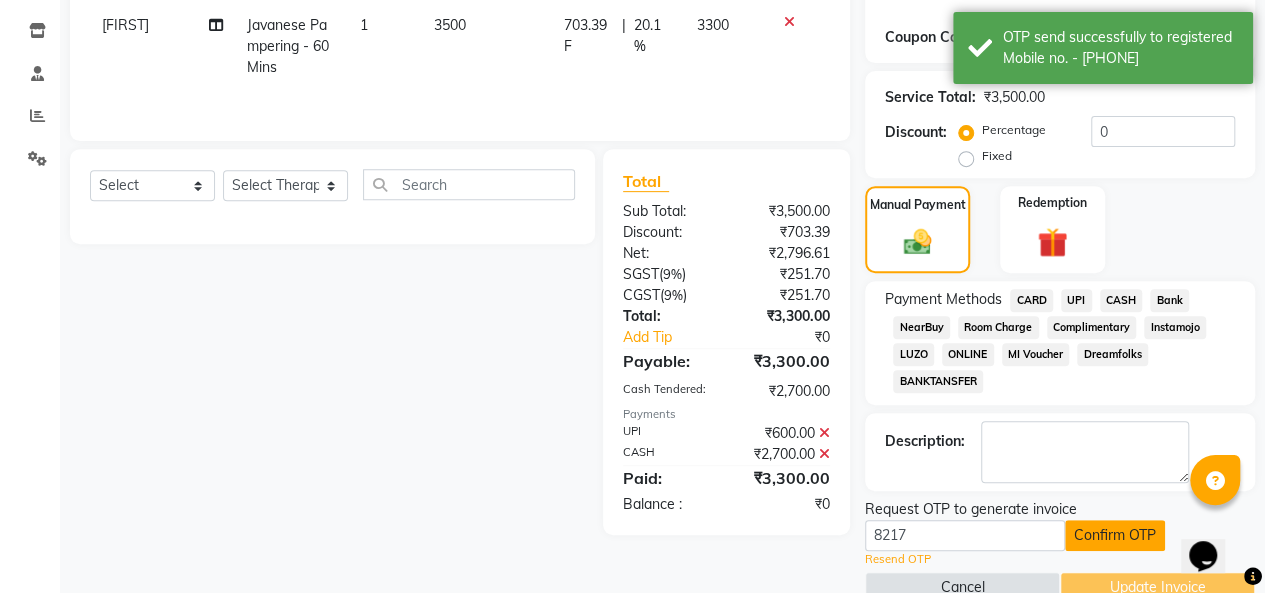click on "Confirm OTP" 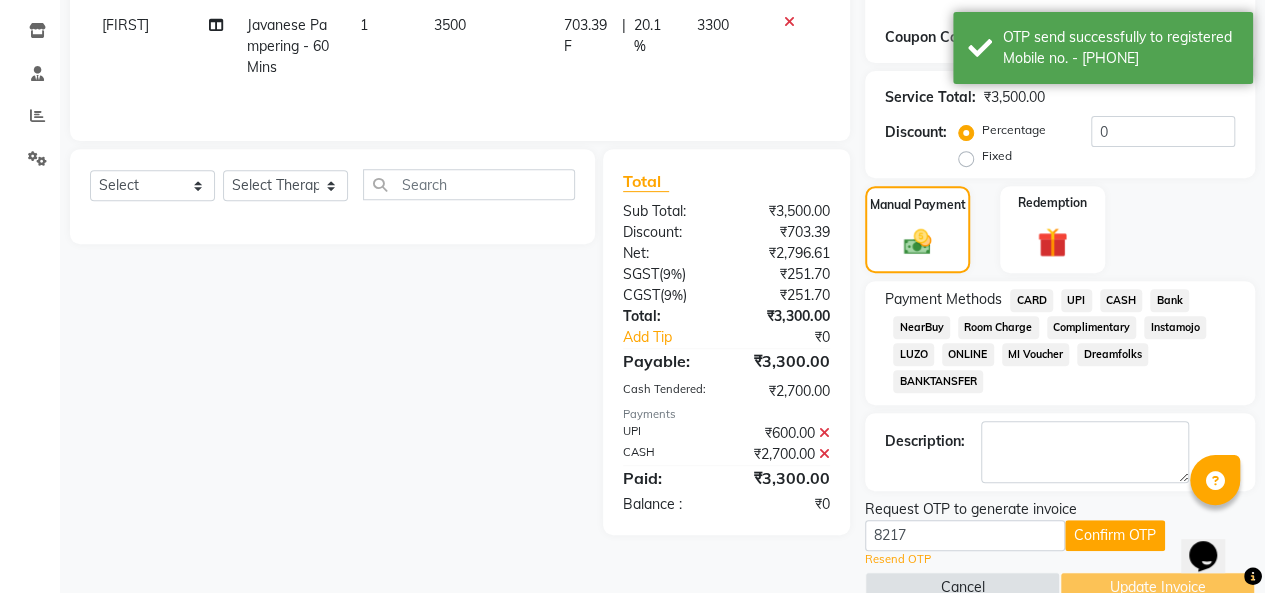 scroll, scrollTop: 297, scrollLeft: 0, axis: vertical 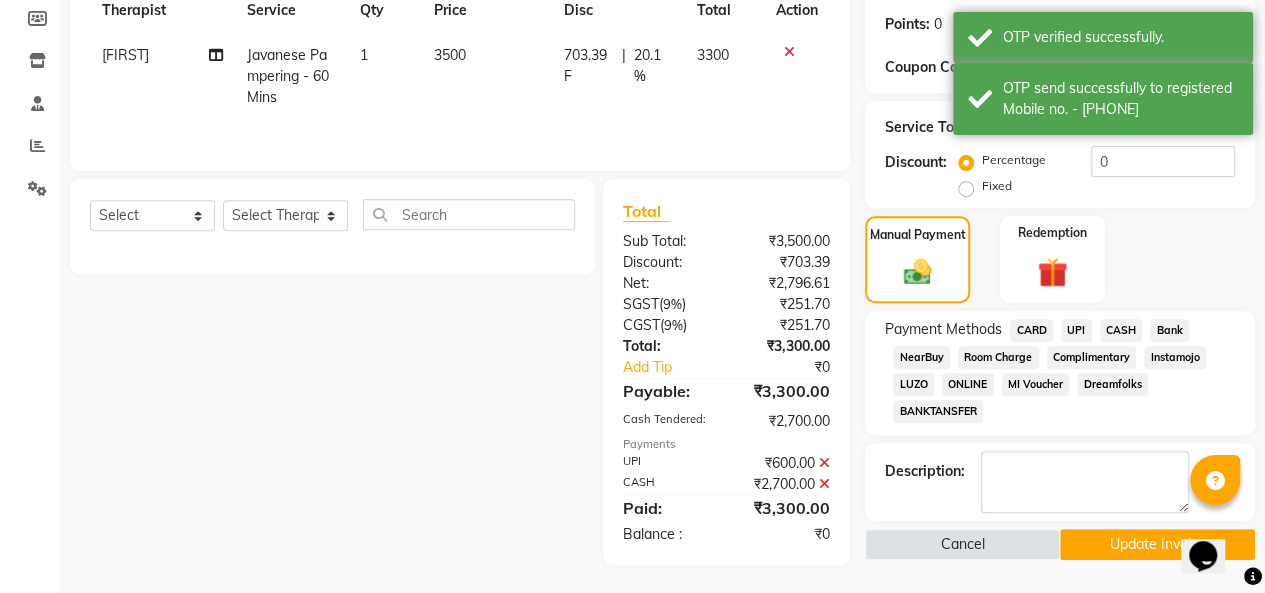 click on "Update Invoice" 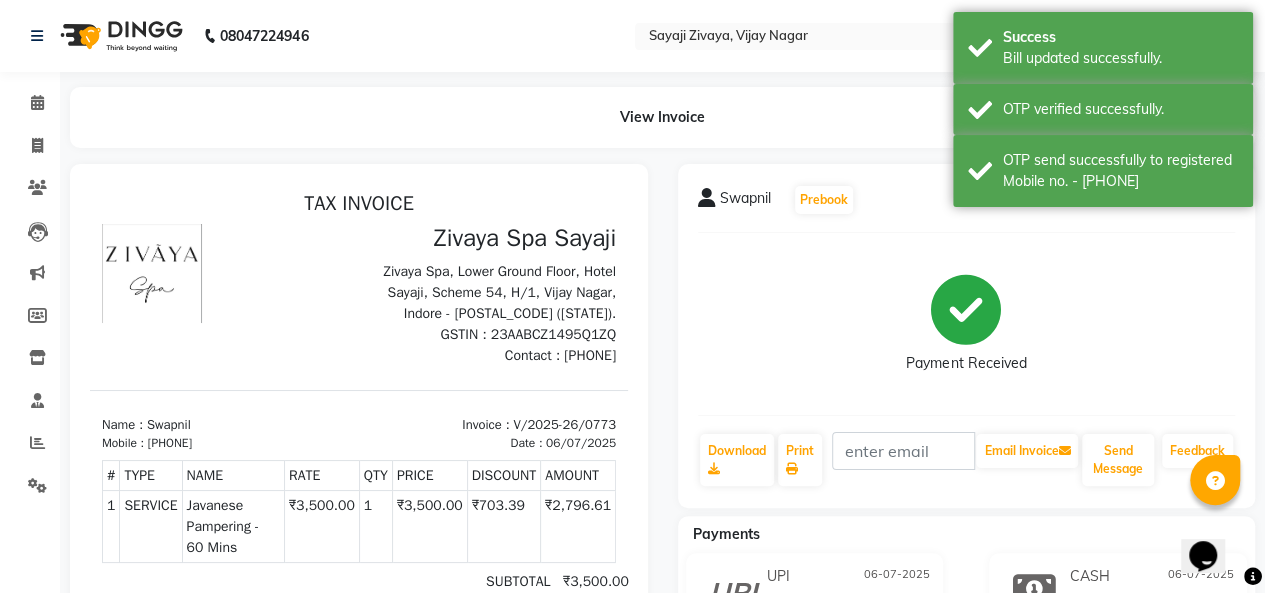 scroll, scrollTop: 0, scrollLeft: 0, axis: both 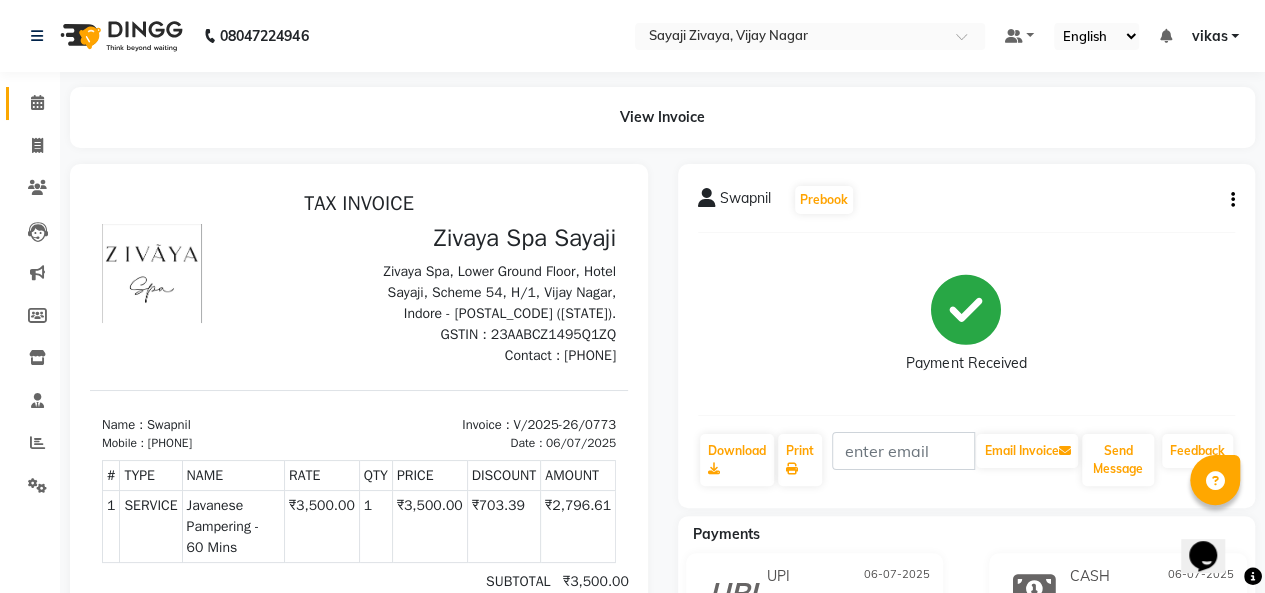 click on "Calendar" 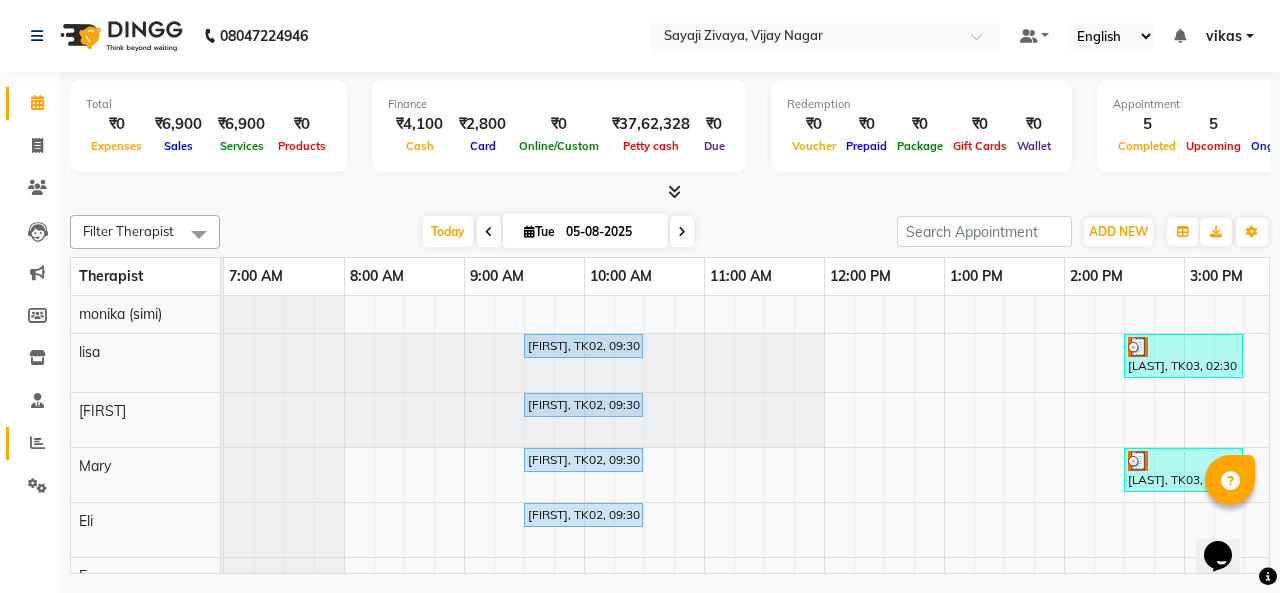 click on "Reports" 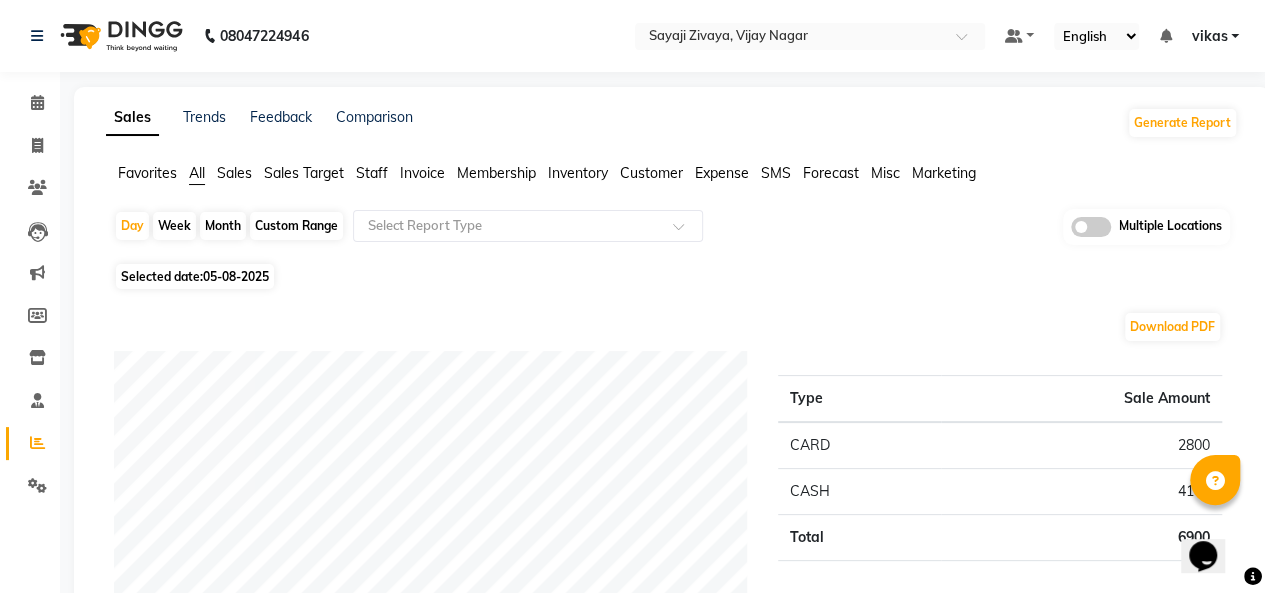click on "Month" 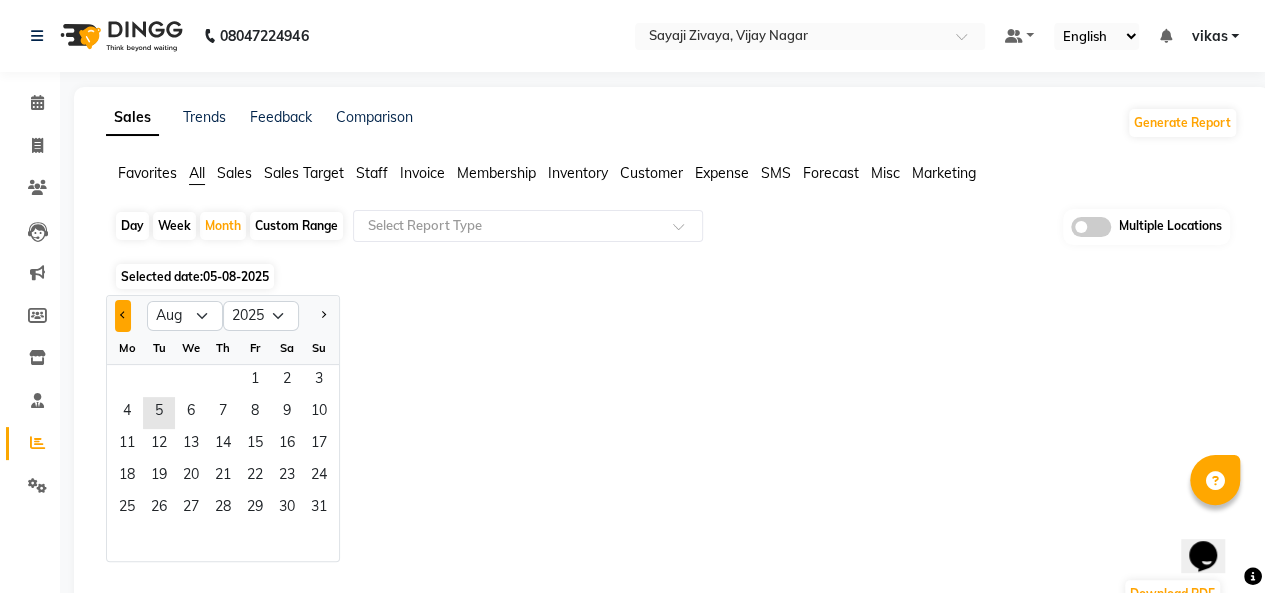 click 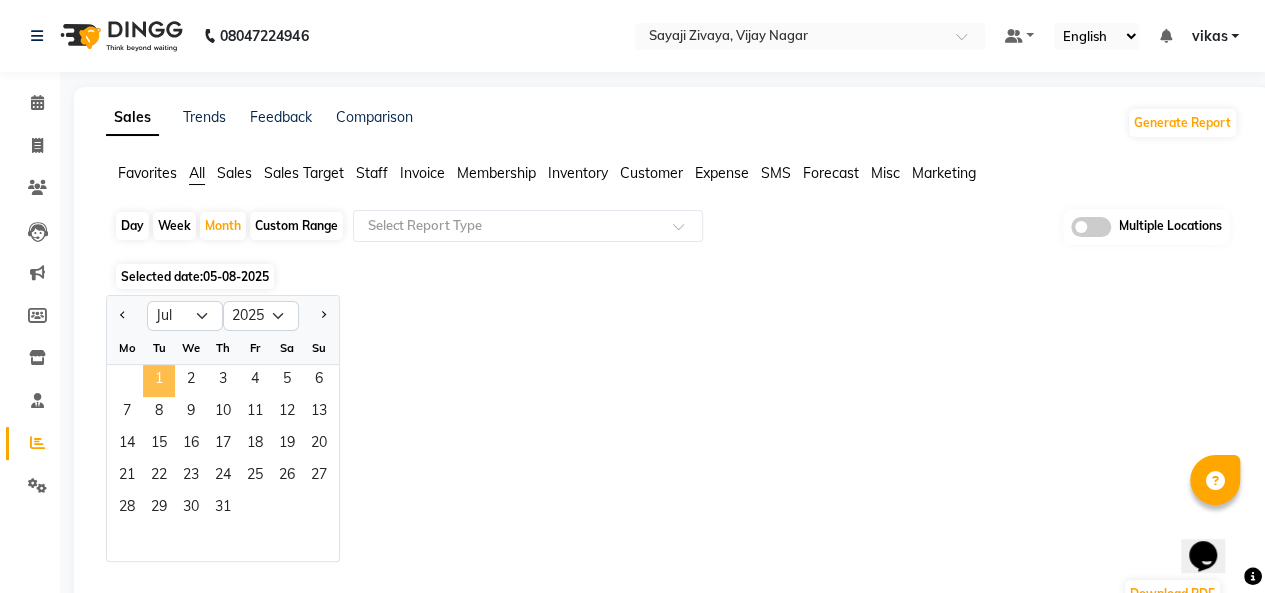click on "1" 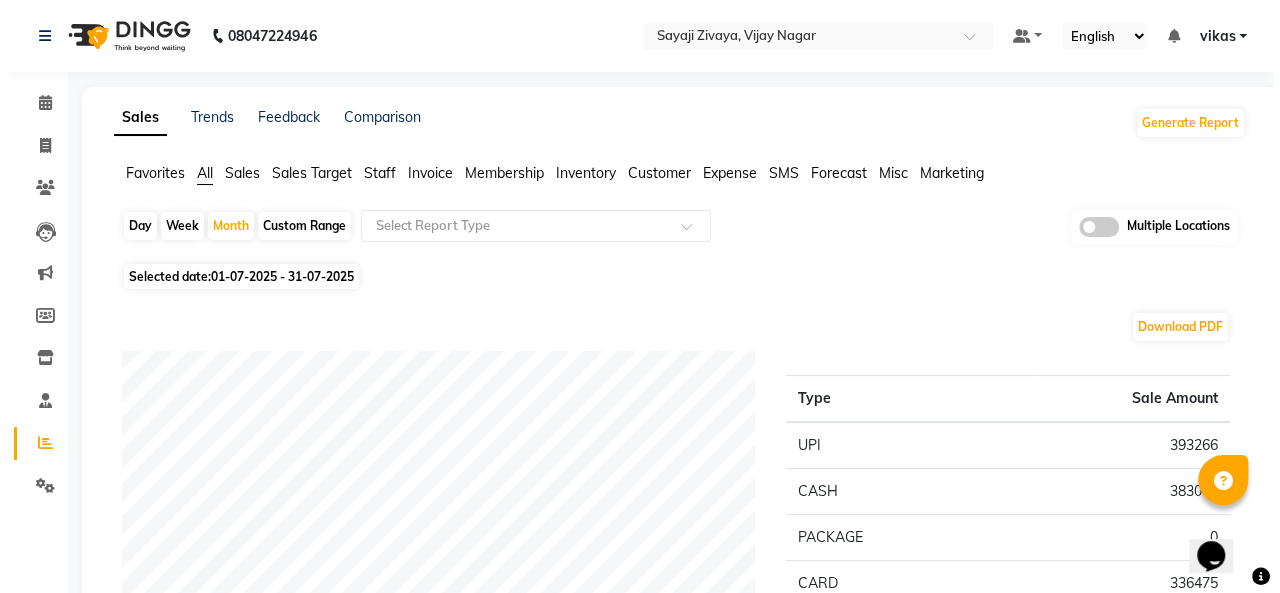 scroll, scrollTop: 100, scrollLeft: 0, axis: vertical 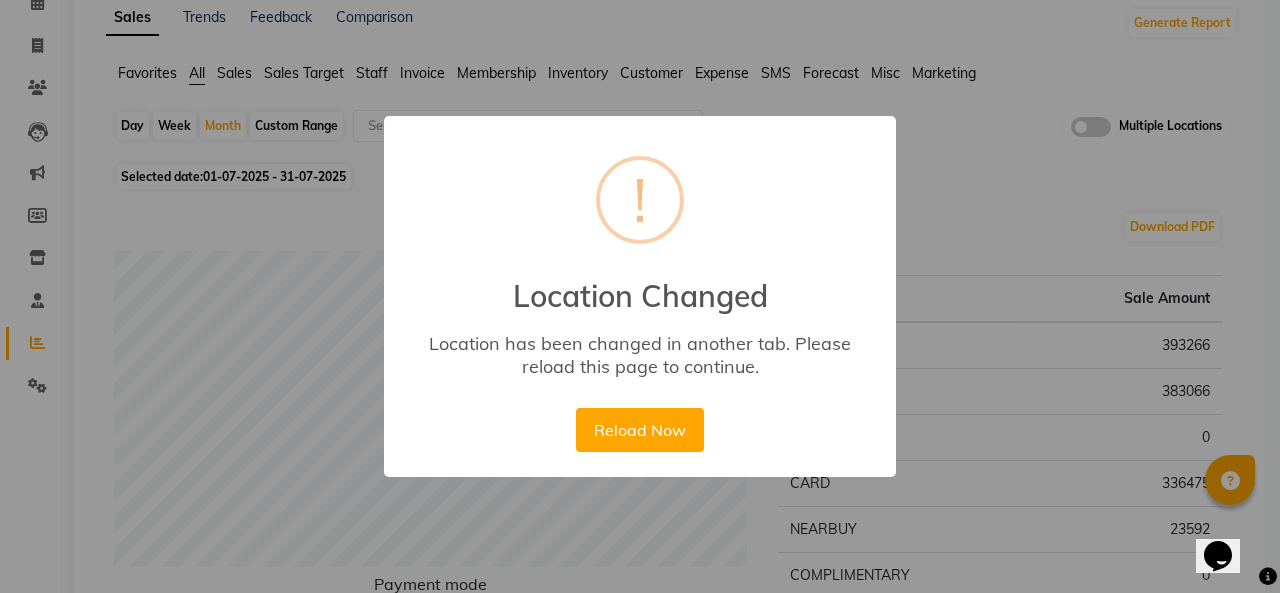 click on "Reload Now No Cancel" at bounding box center (639, 430) 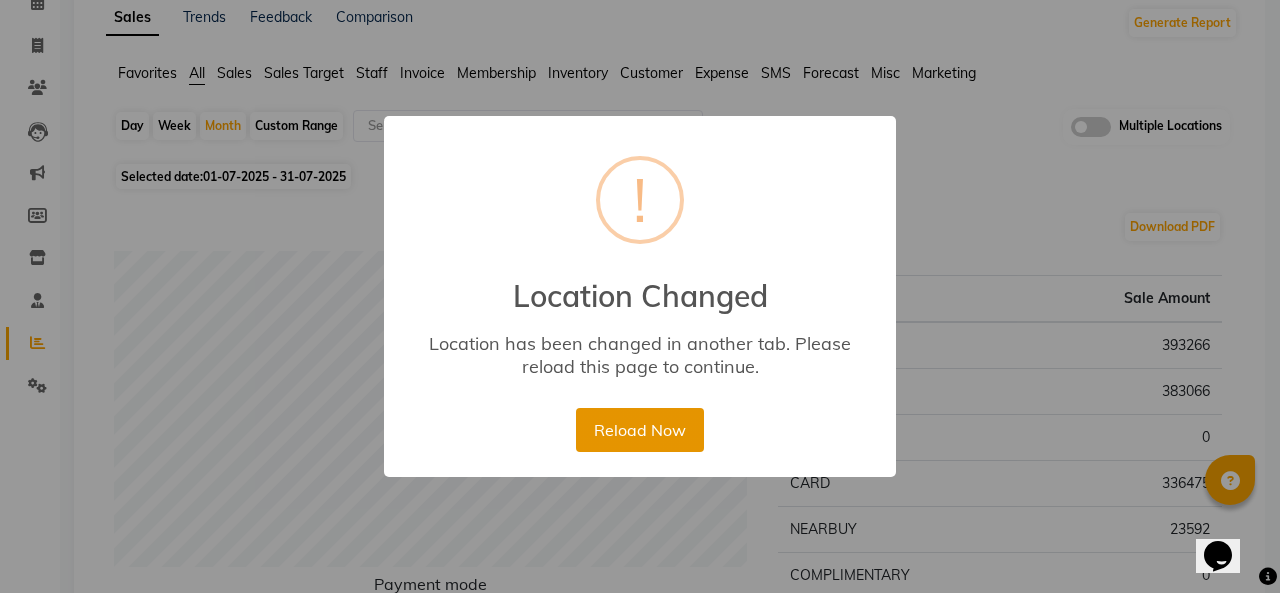 click on "Reload Now" at bounding box center (639, 430) 